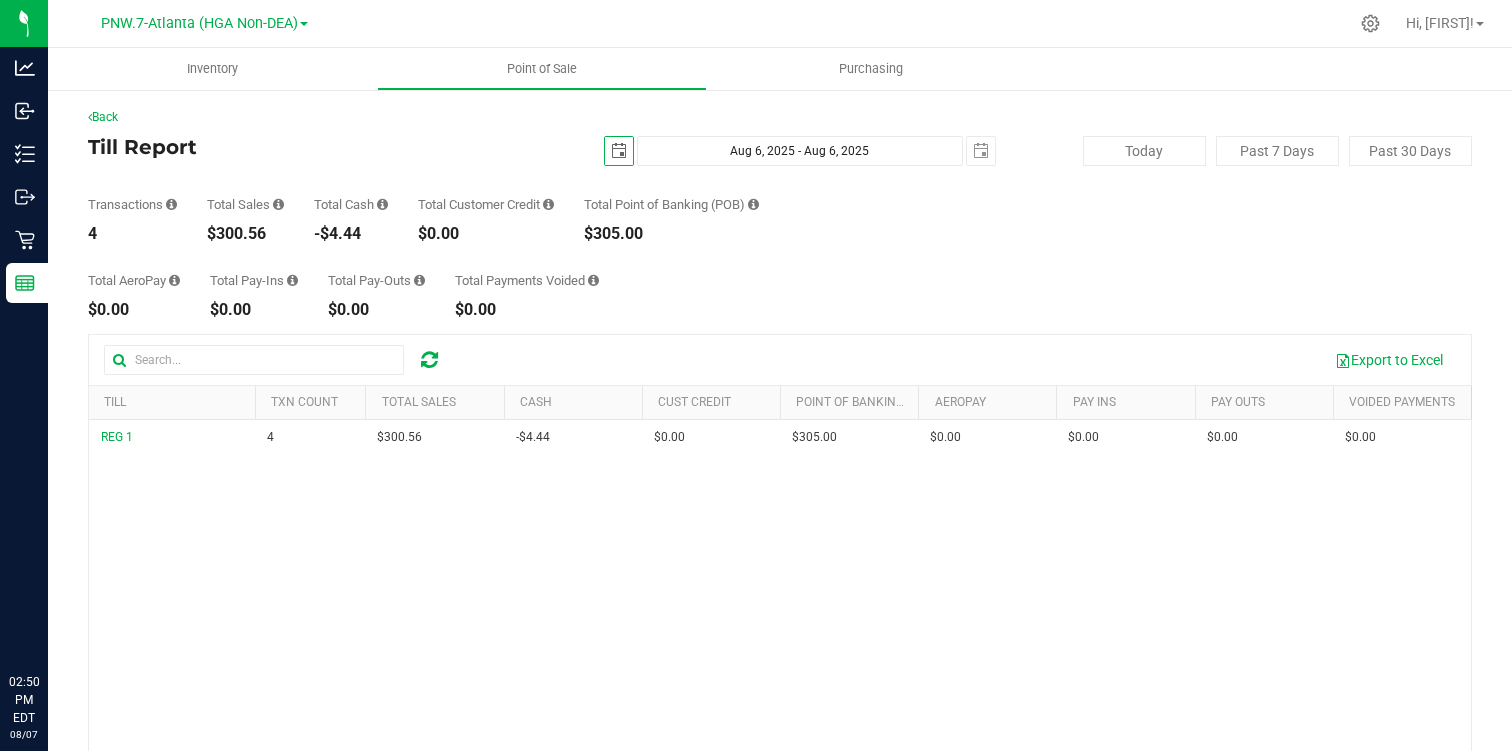 scroll, scrollTop: 0, scrollLeft: 0, axis: both 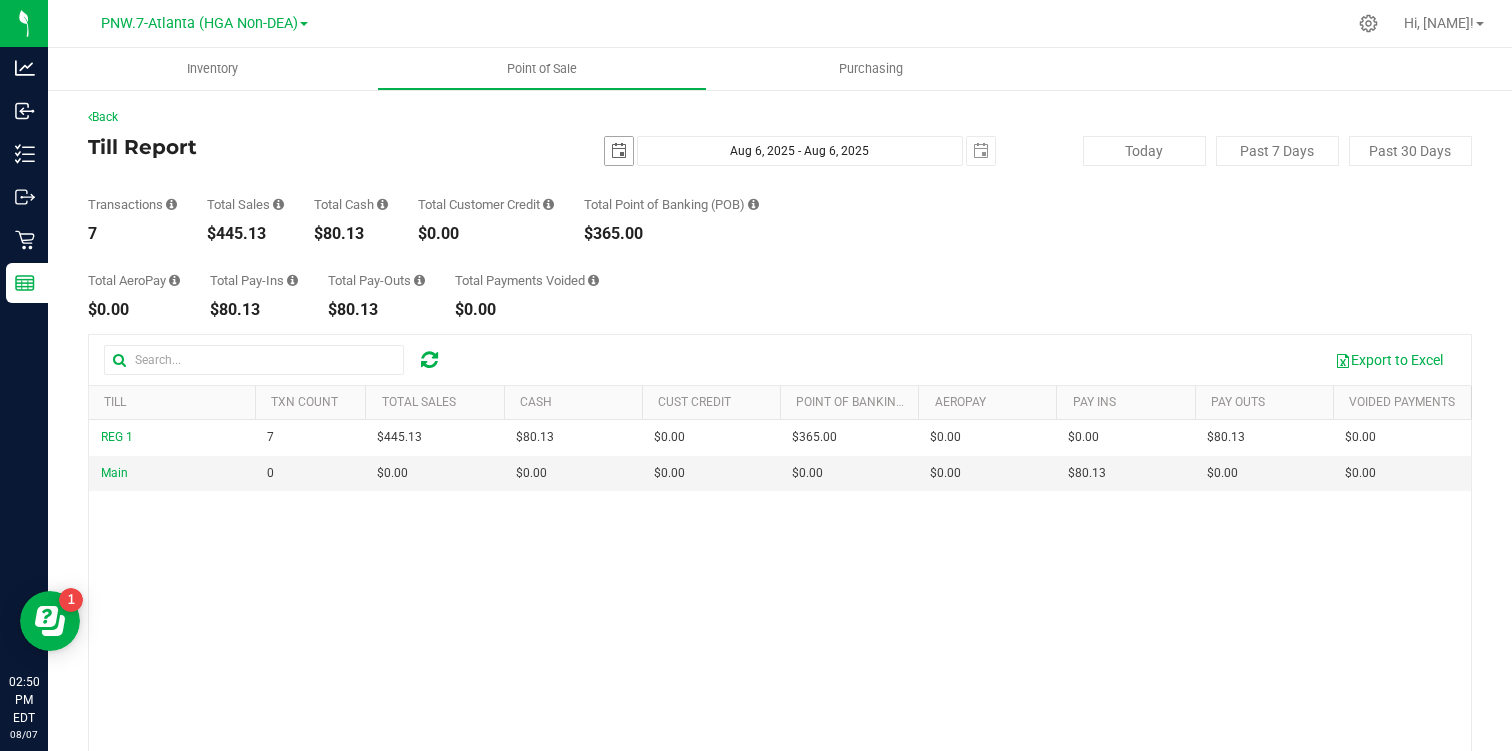click at bounding box center [619, 151] 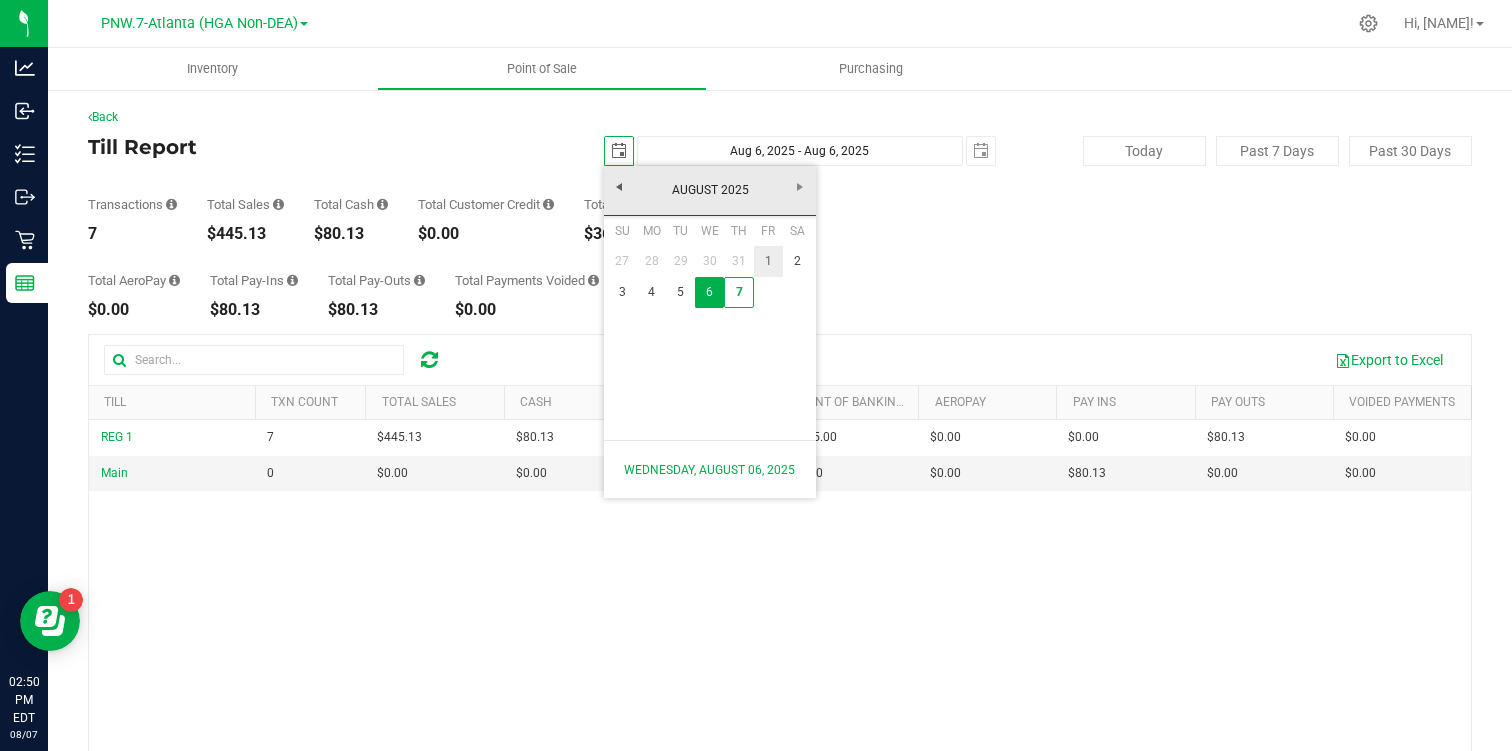 click on "1" at bounding box center (768, 261) 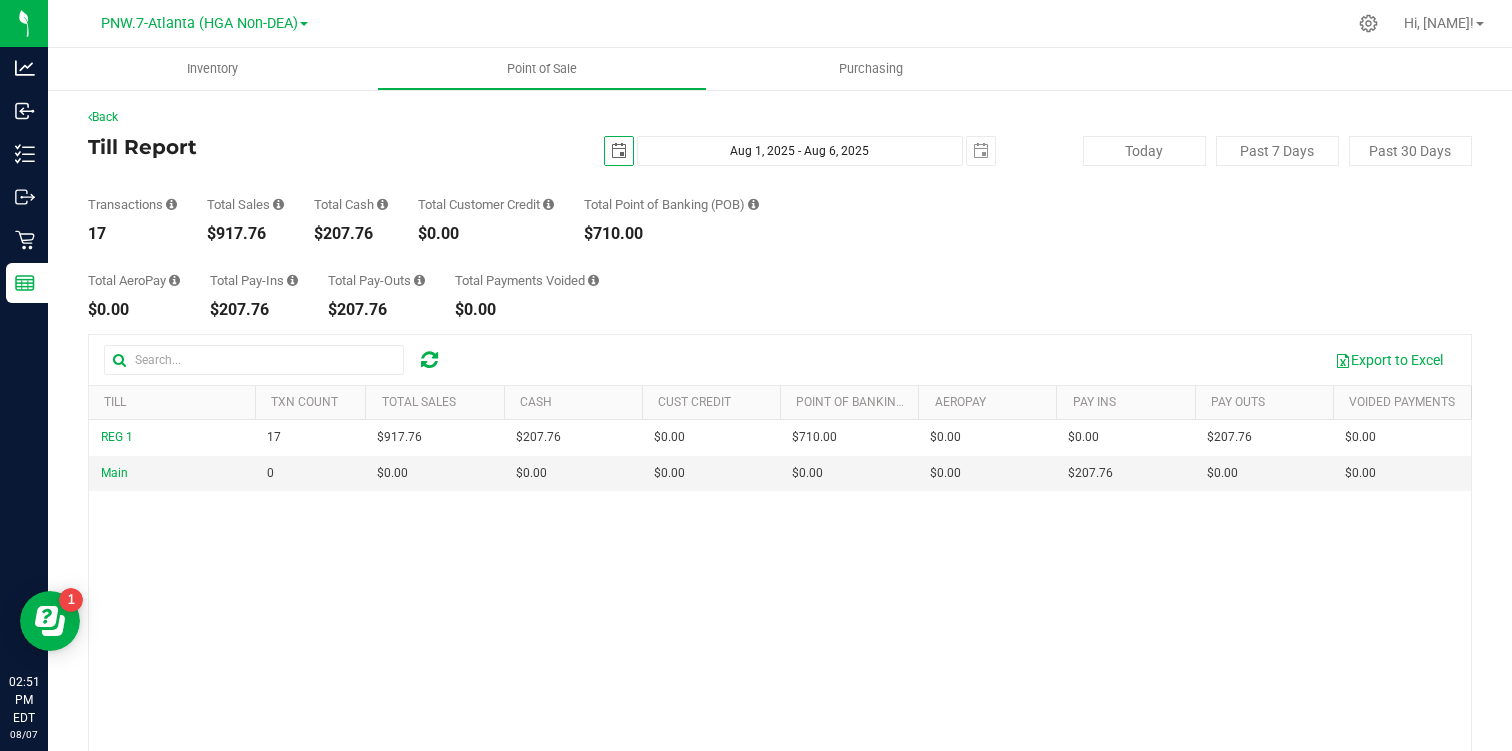 click at bounding box center (619, 151) 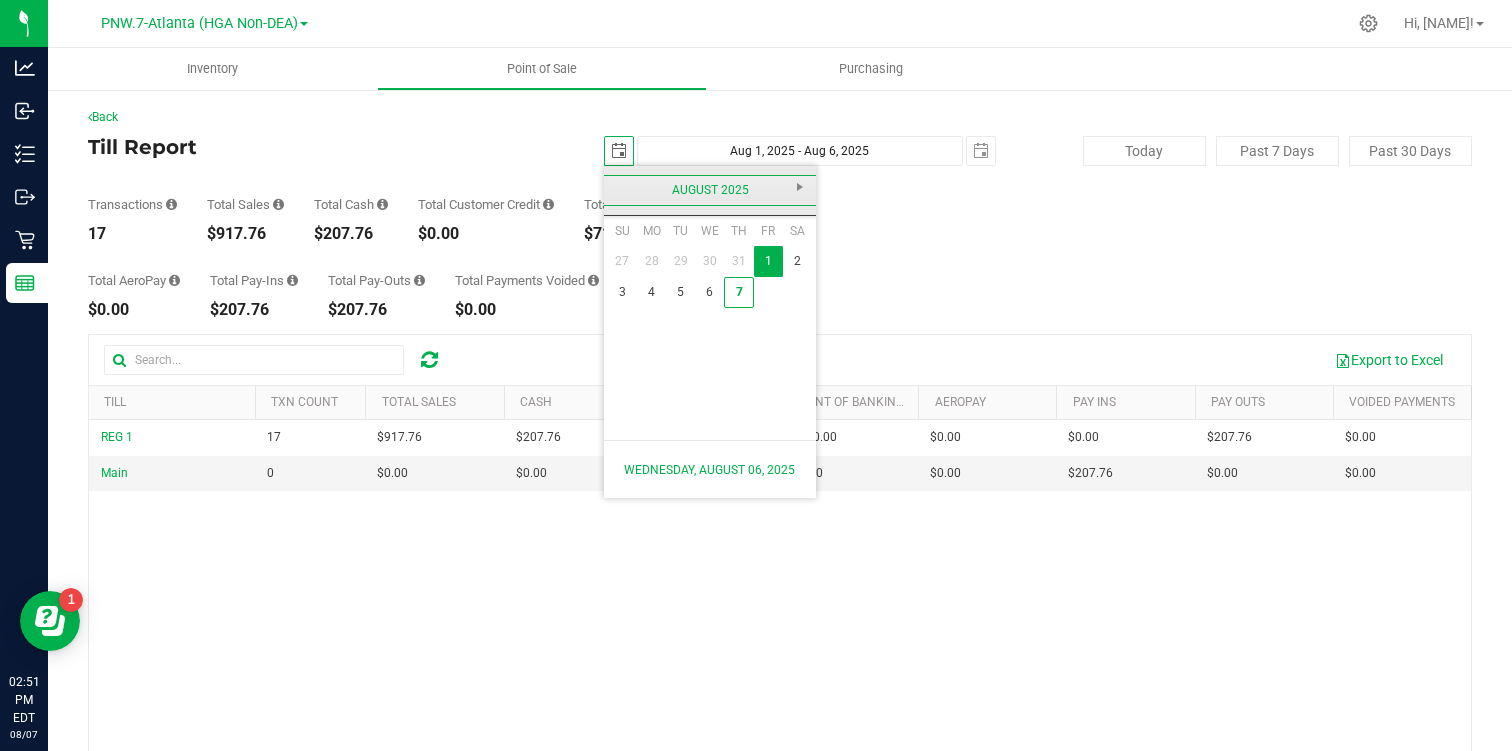 click on "August 2025" at bounding box center [710, 190] 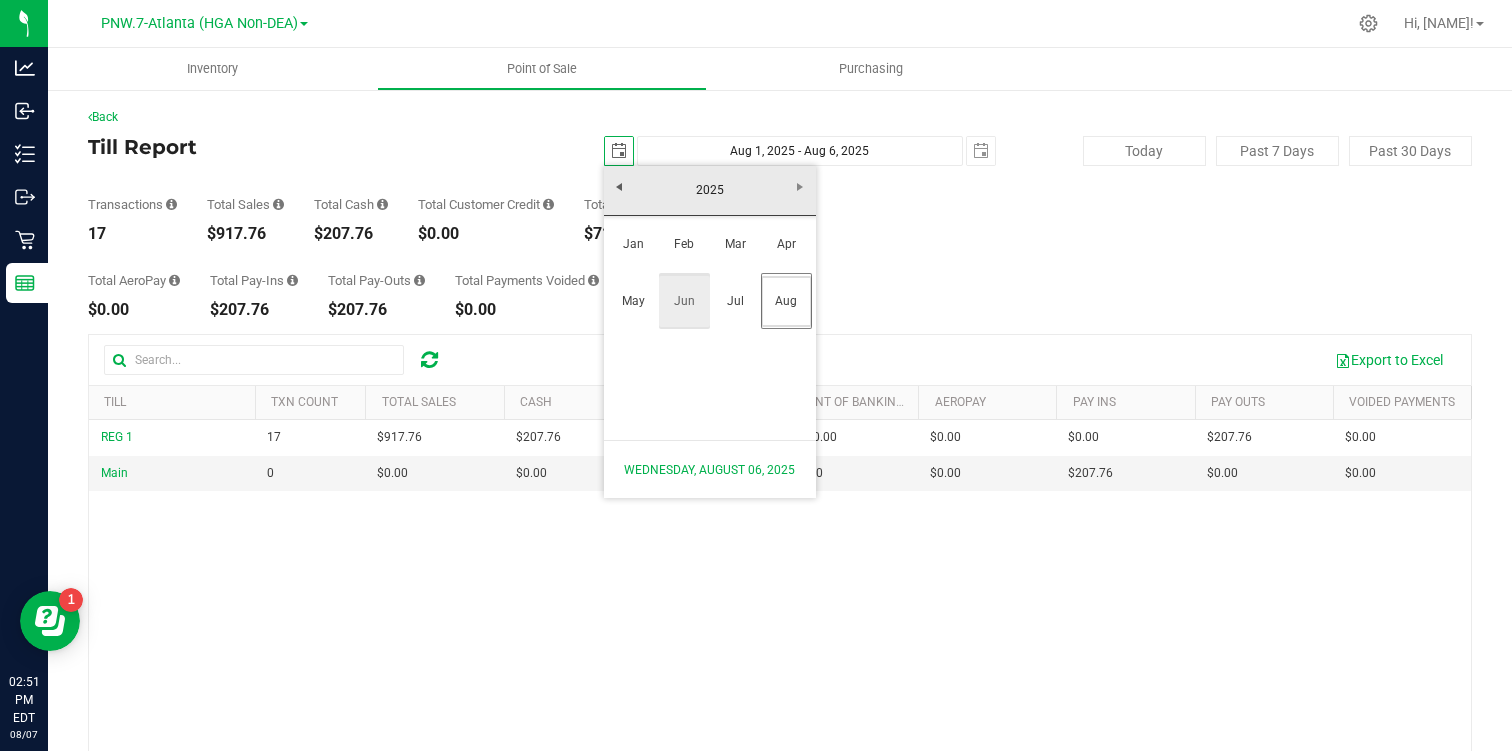 click on "Jun" at bounding box center [684, 301] 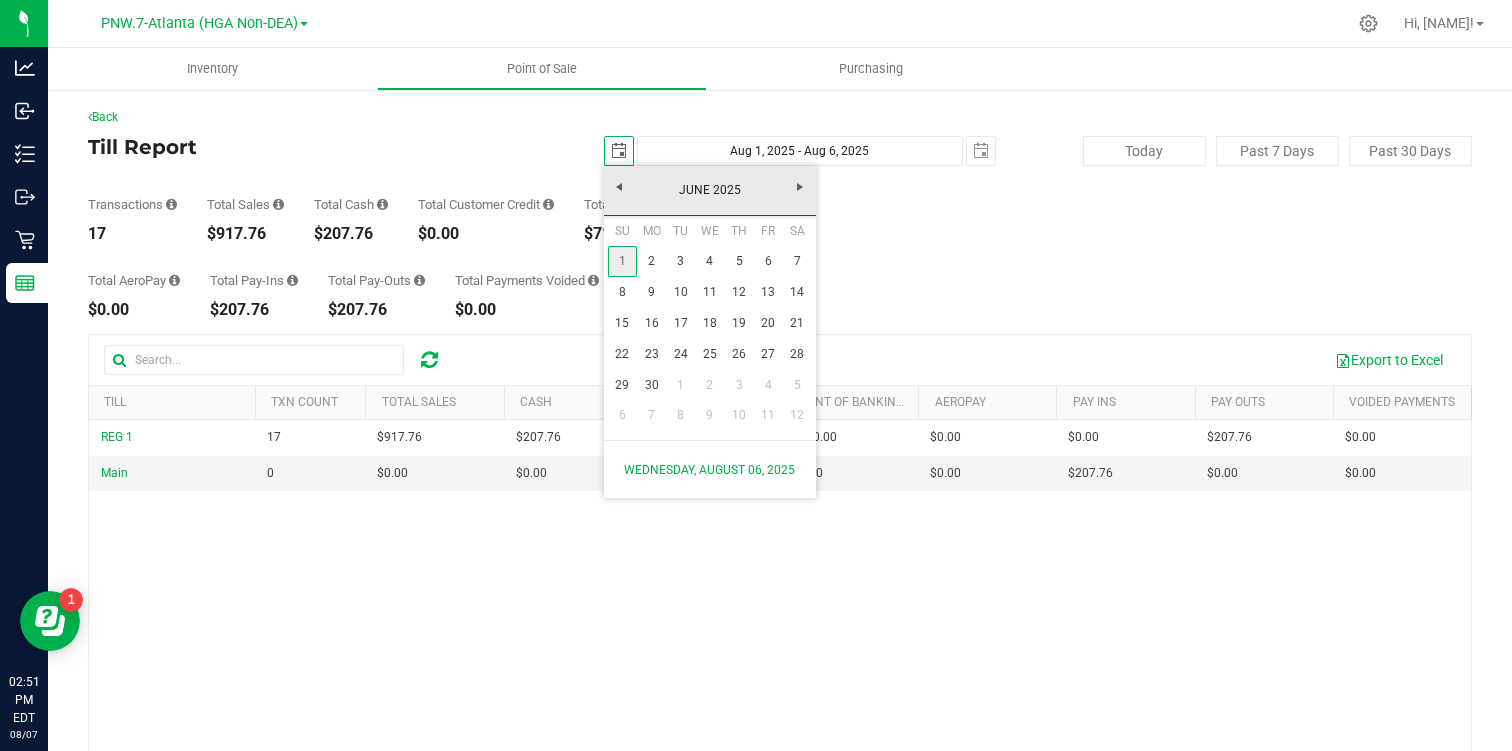 click on "1" at bounding box center [622, 261] 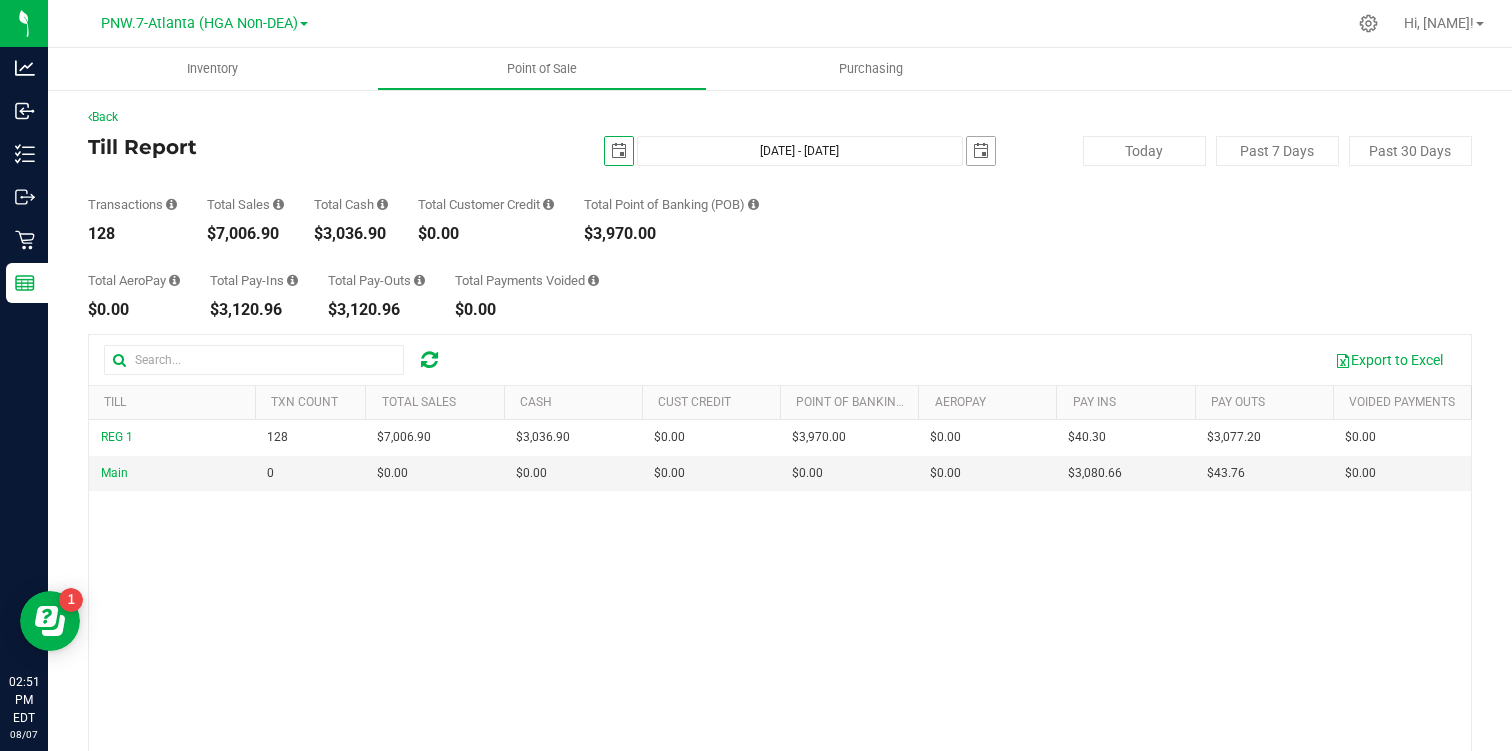 click at bounding box center (981, 151) 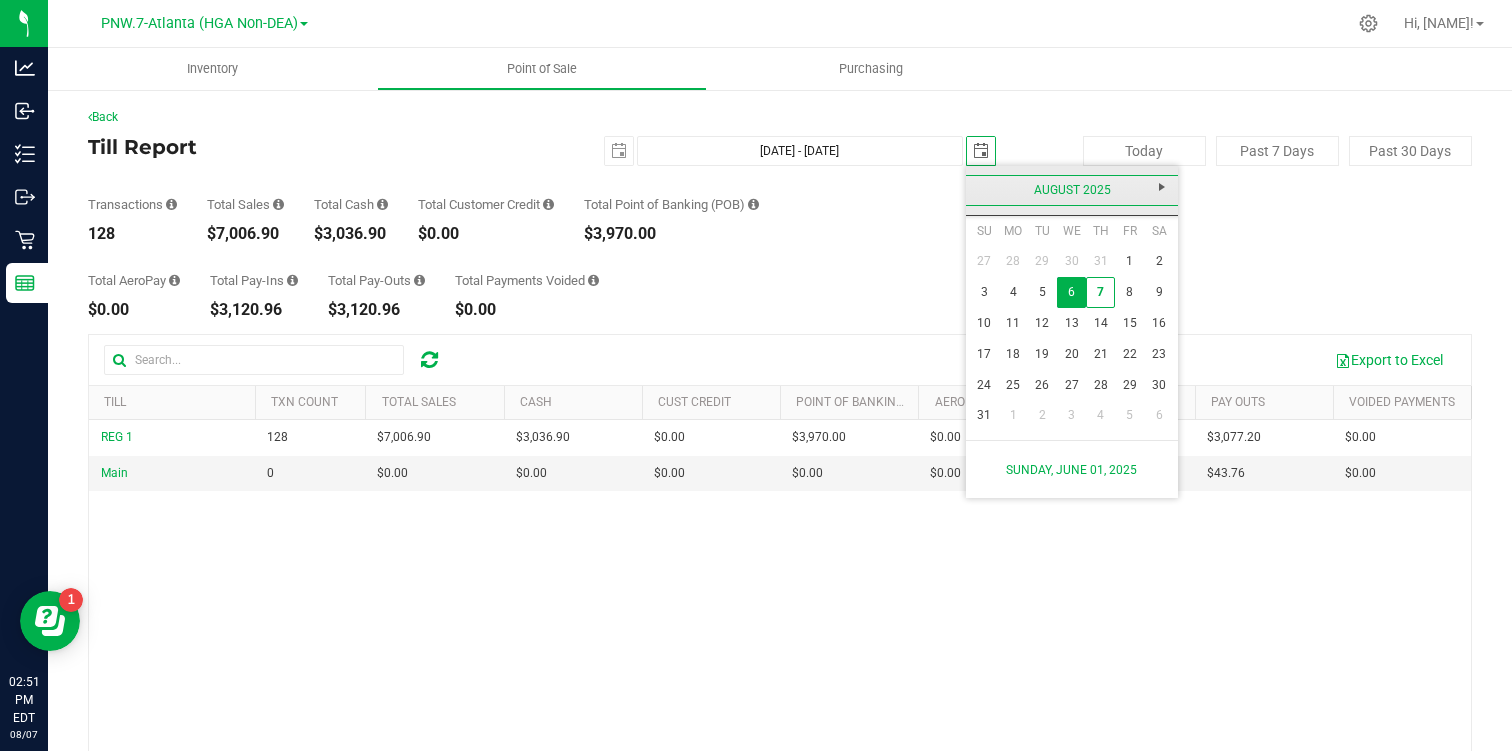 click on "August 2025" at bounding box center [1072, 190] 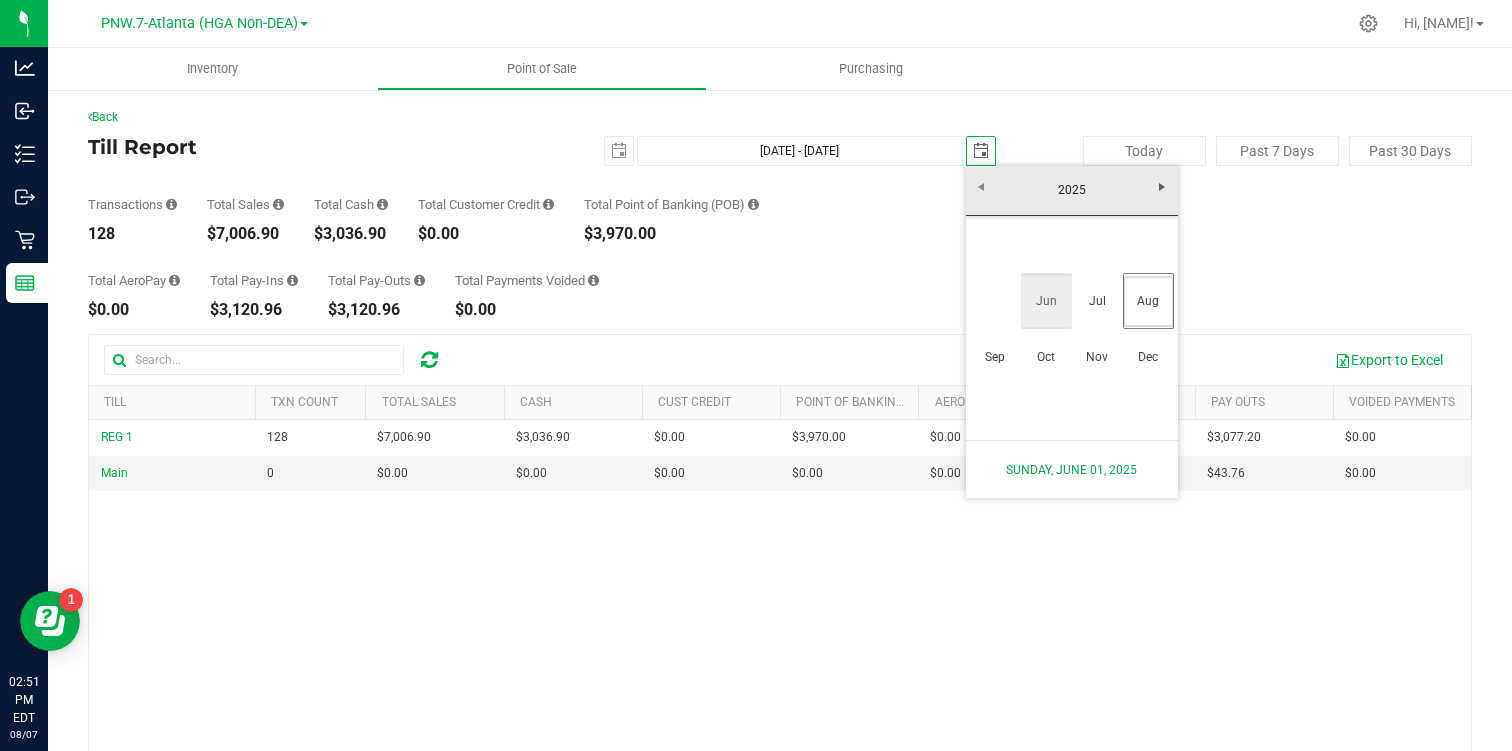click on "Jun" at bounding box center [1046, 301] 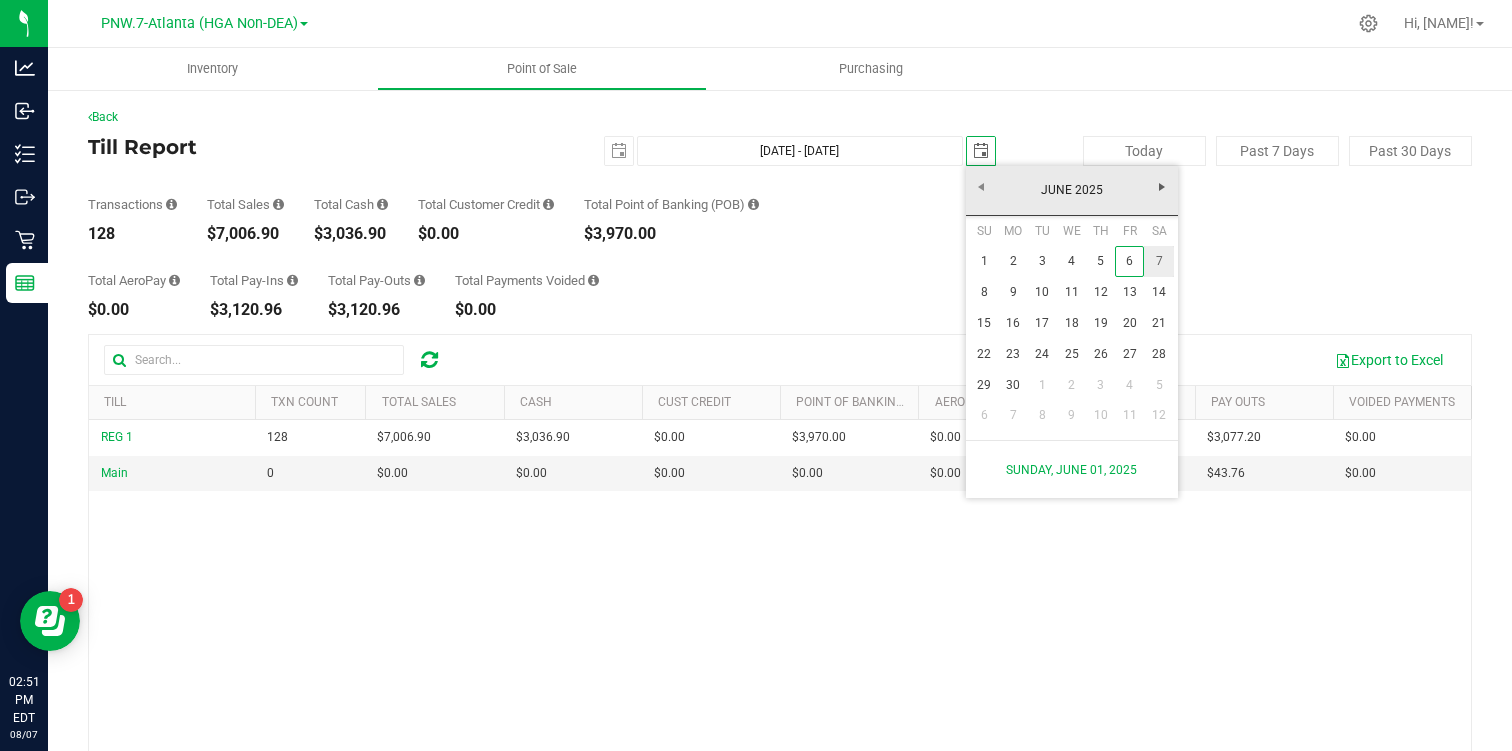 click on "7" at bounding box center (1158, 261) 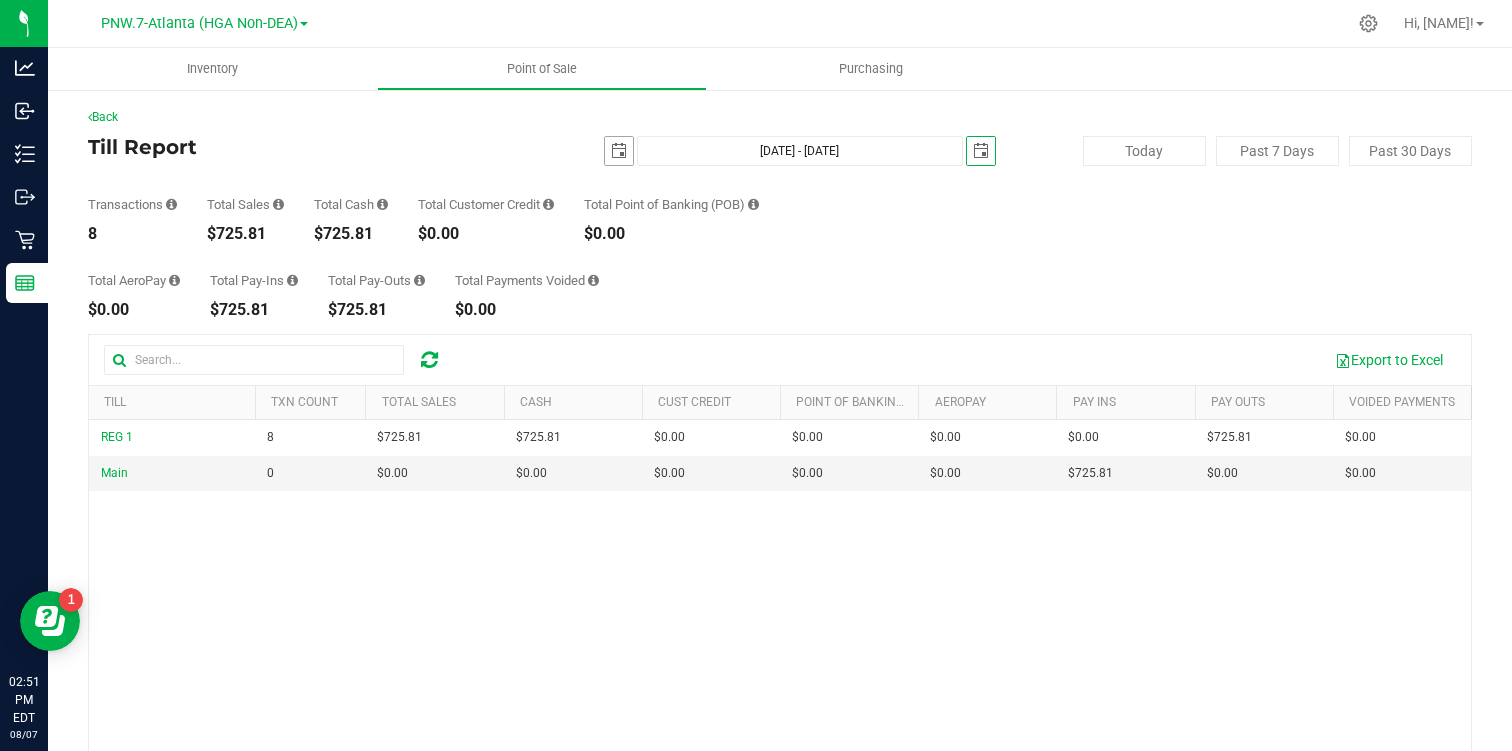 click at bounding box center [619, 151] 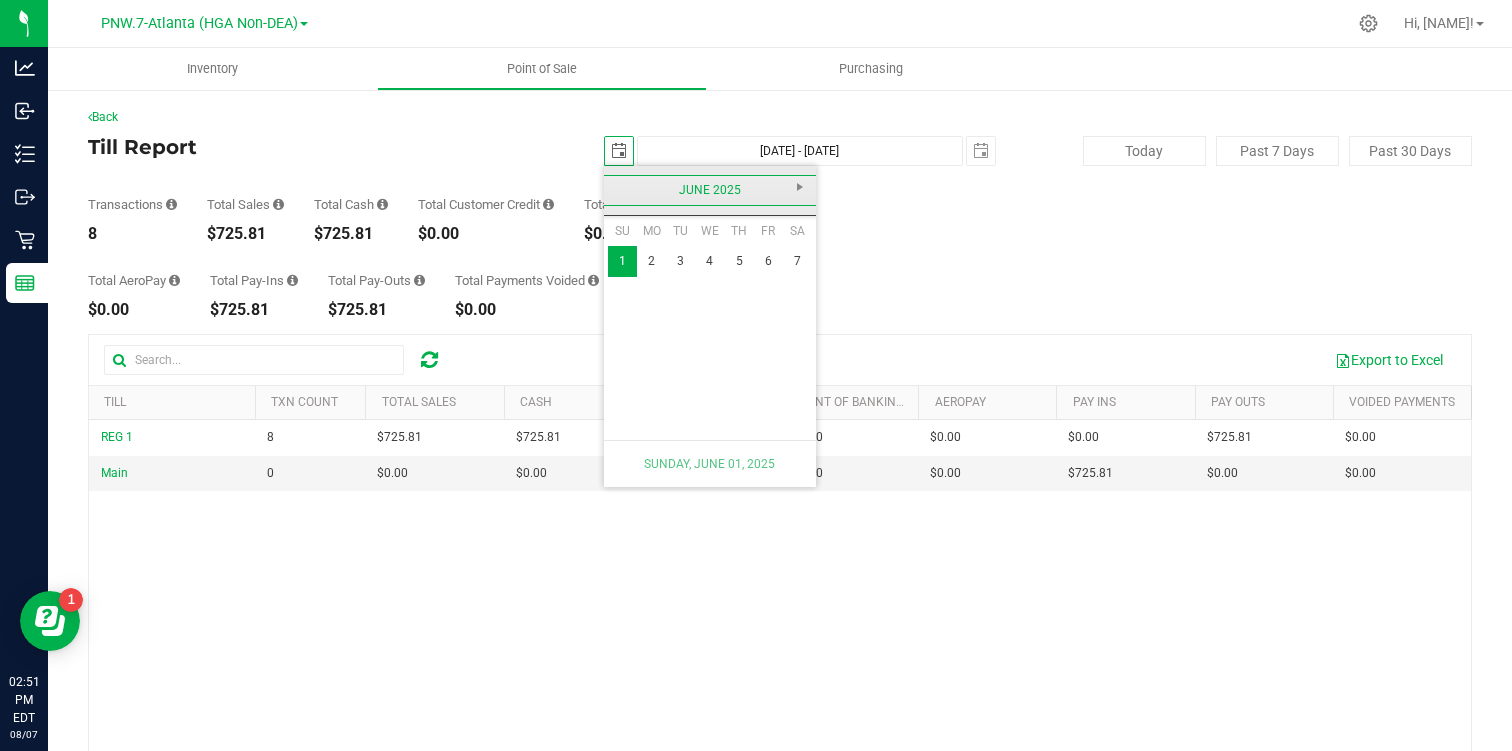 click on "June 2025" at bounding box center [710, 190] 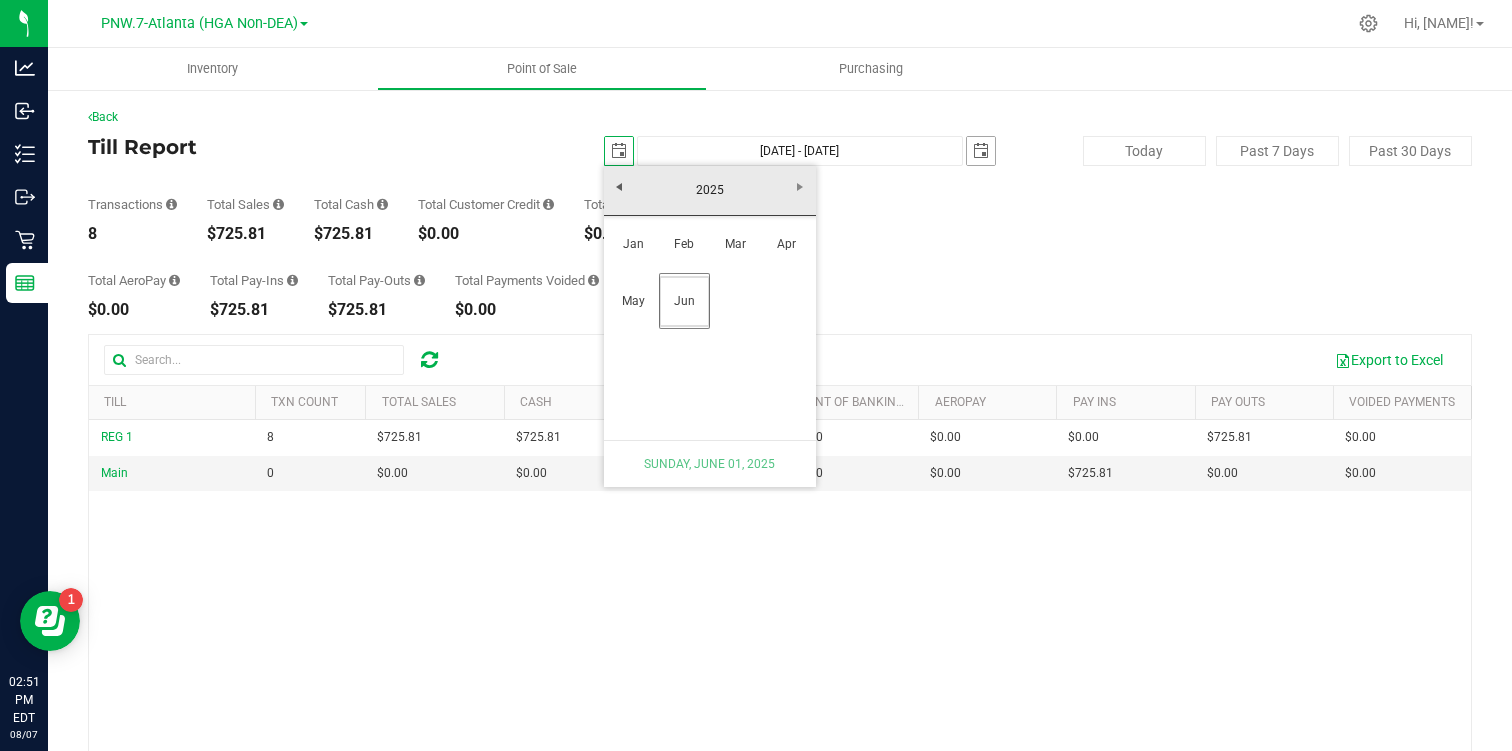 click at bounding box center [981, 151] 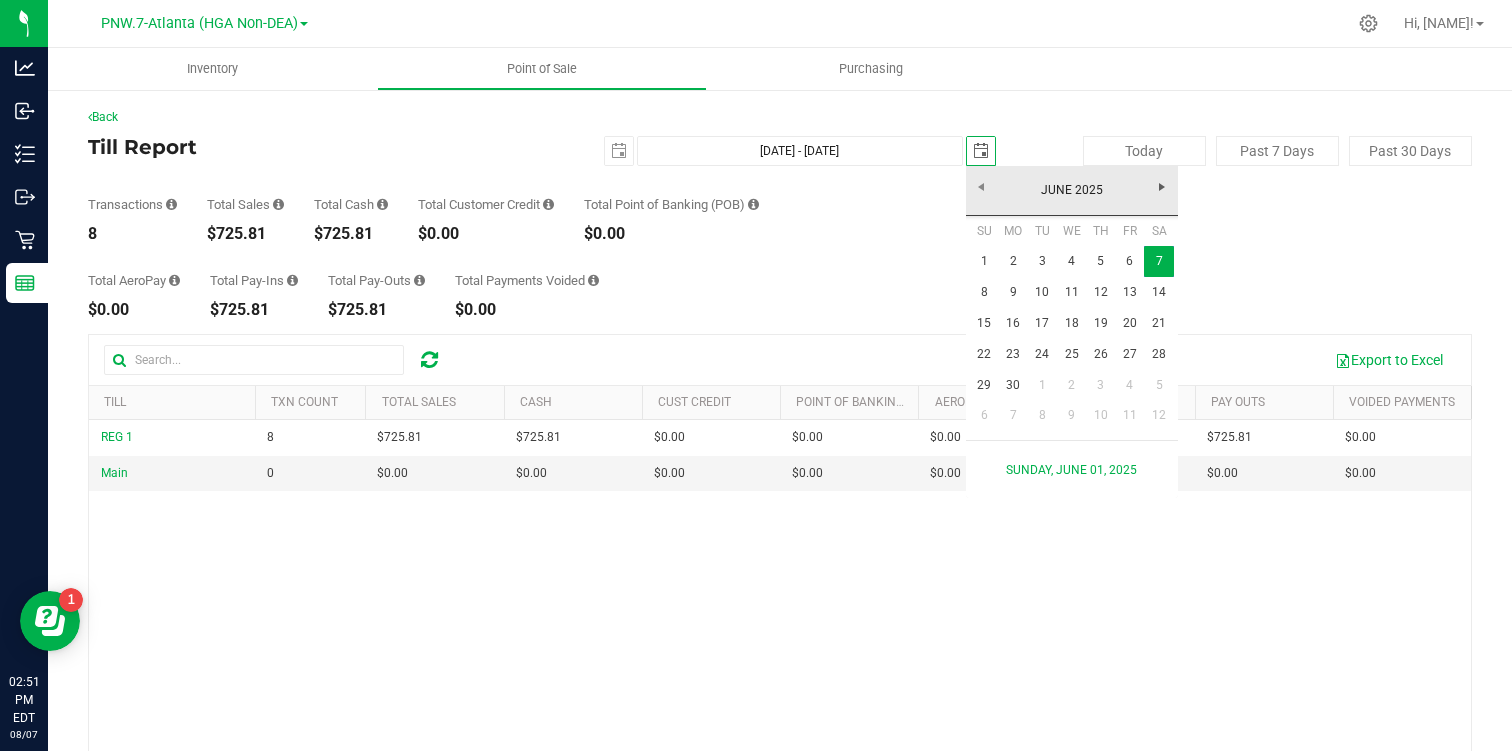 scroll, scrollTop: 0, scrollLeft: 0, axis: both 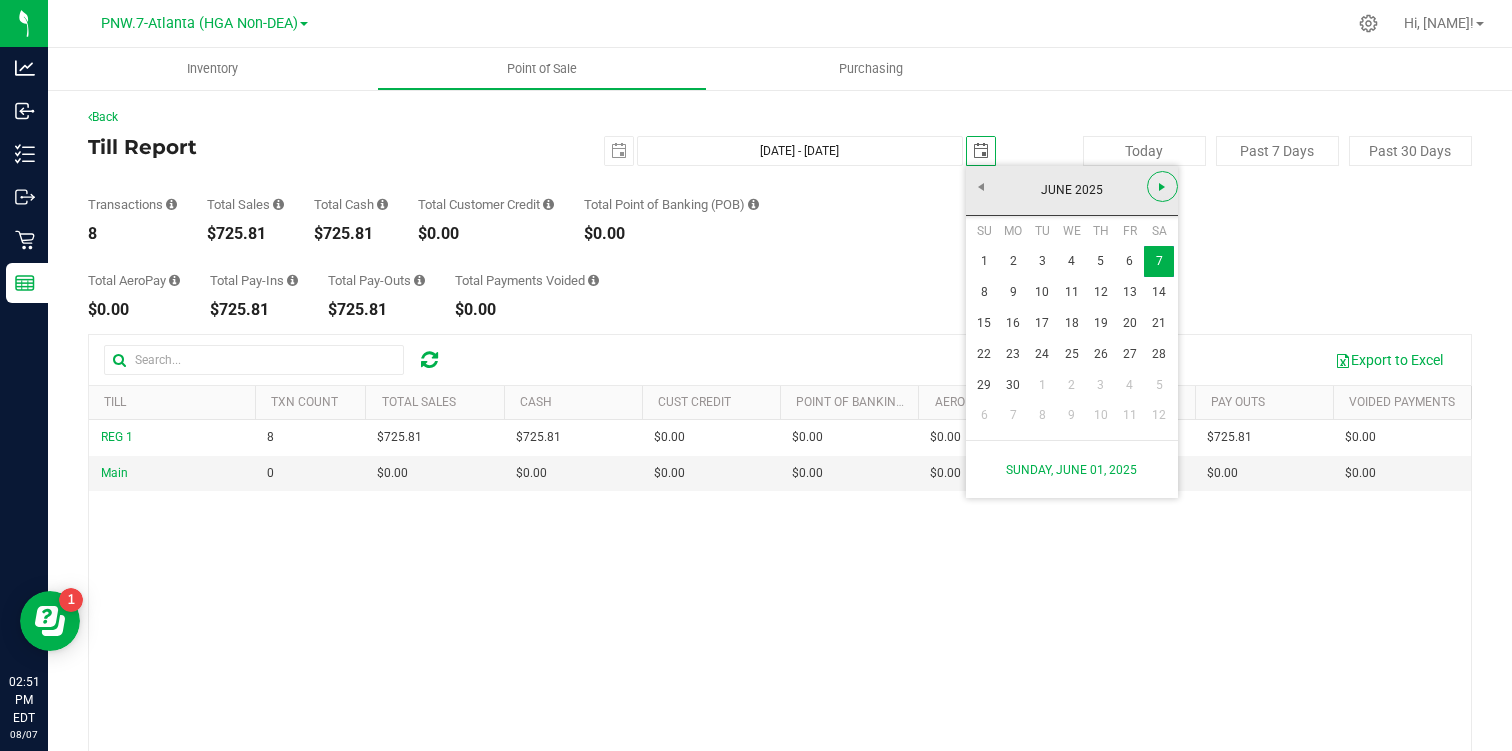 click at bounding box center (1162, 187) 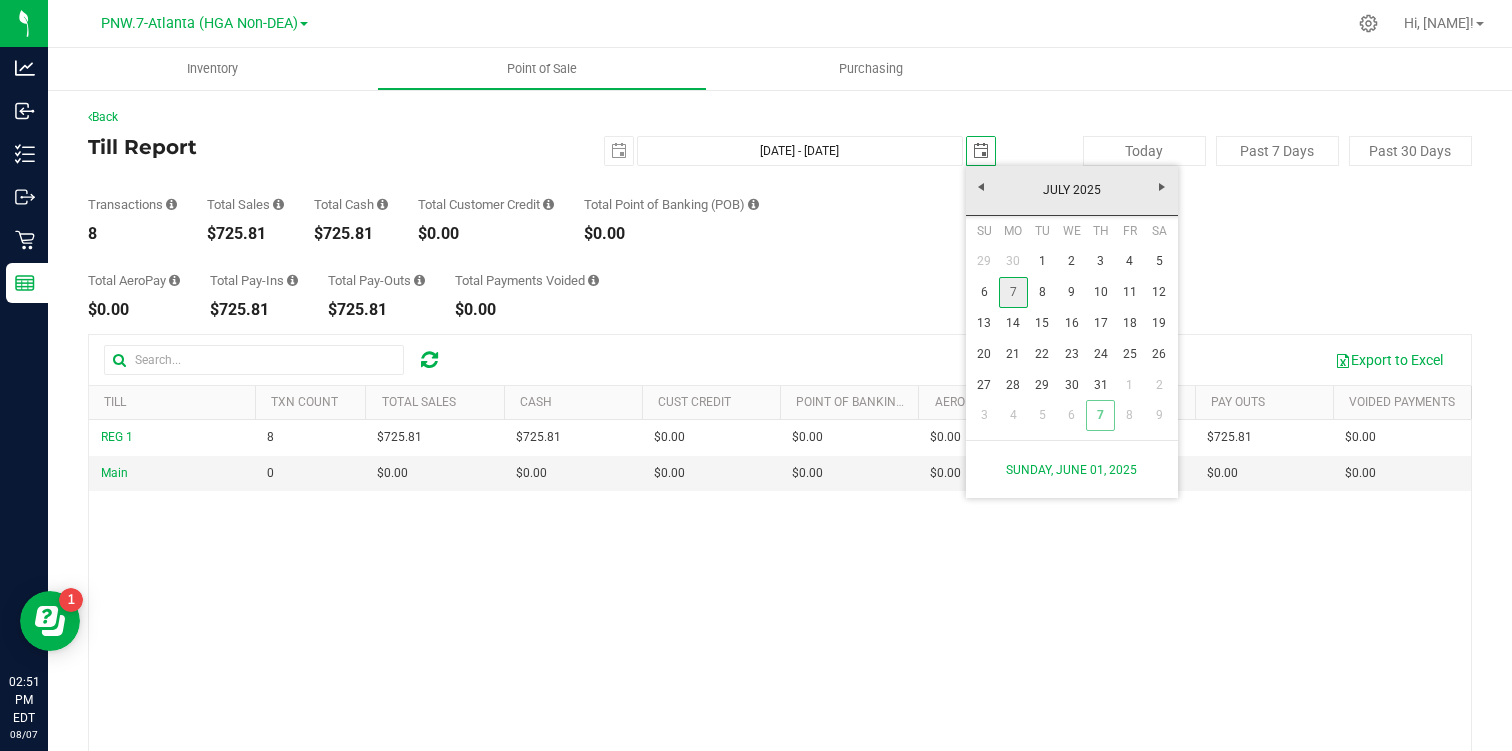 click on "7" at bounding box center [1013, 292] 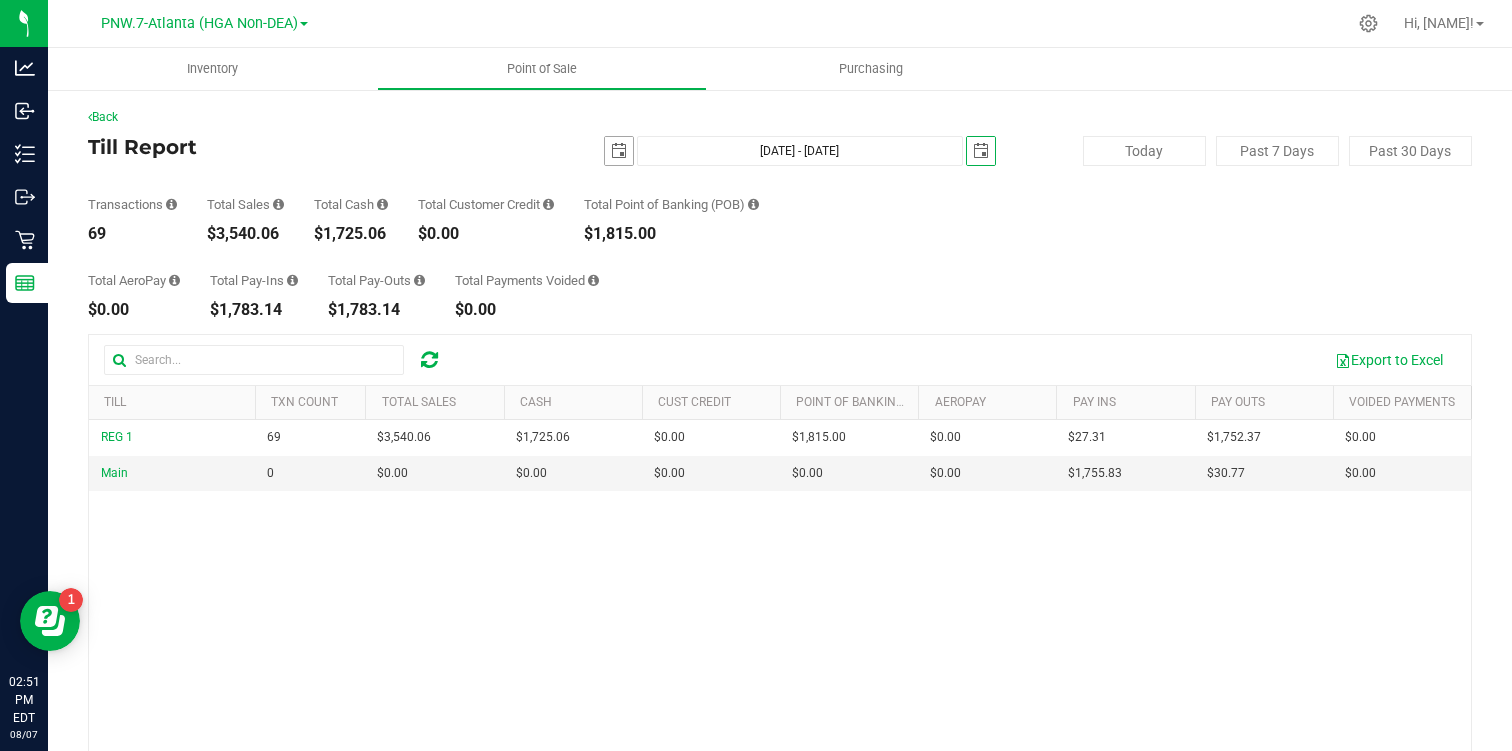 click at bounding box center (619, 151) 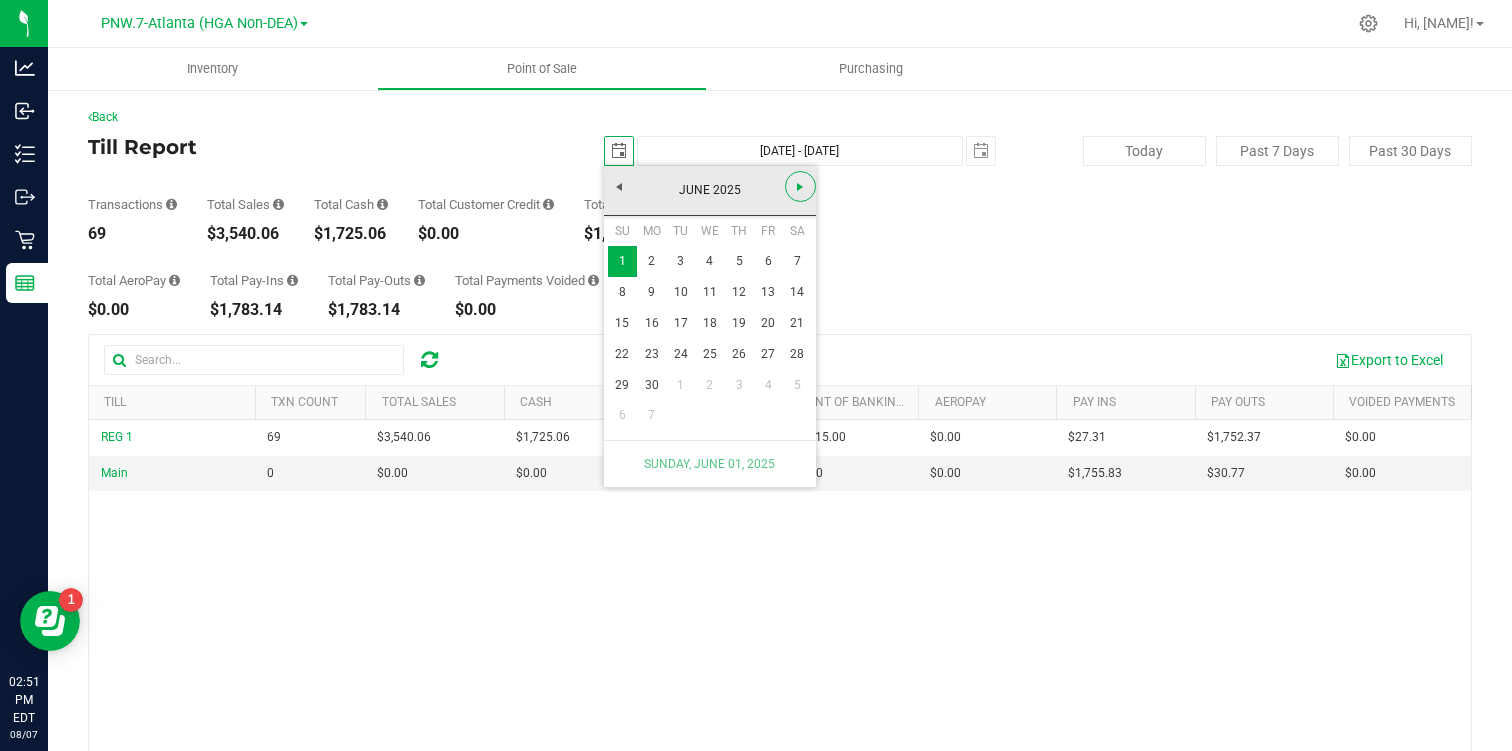 click at bounding box center (800, 187) 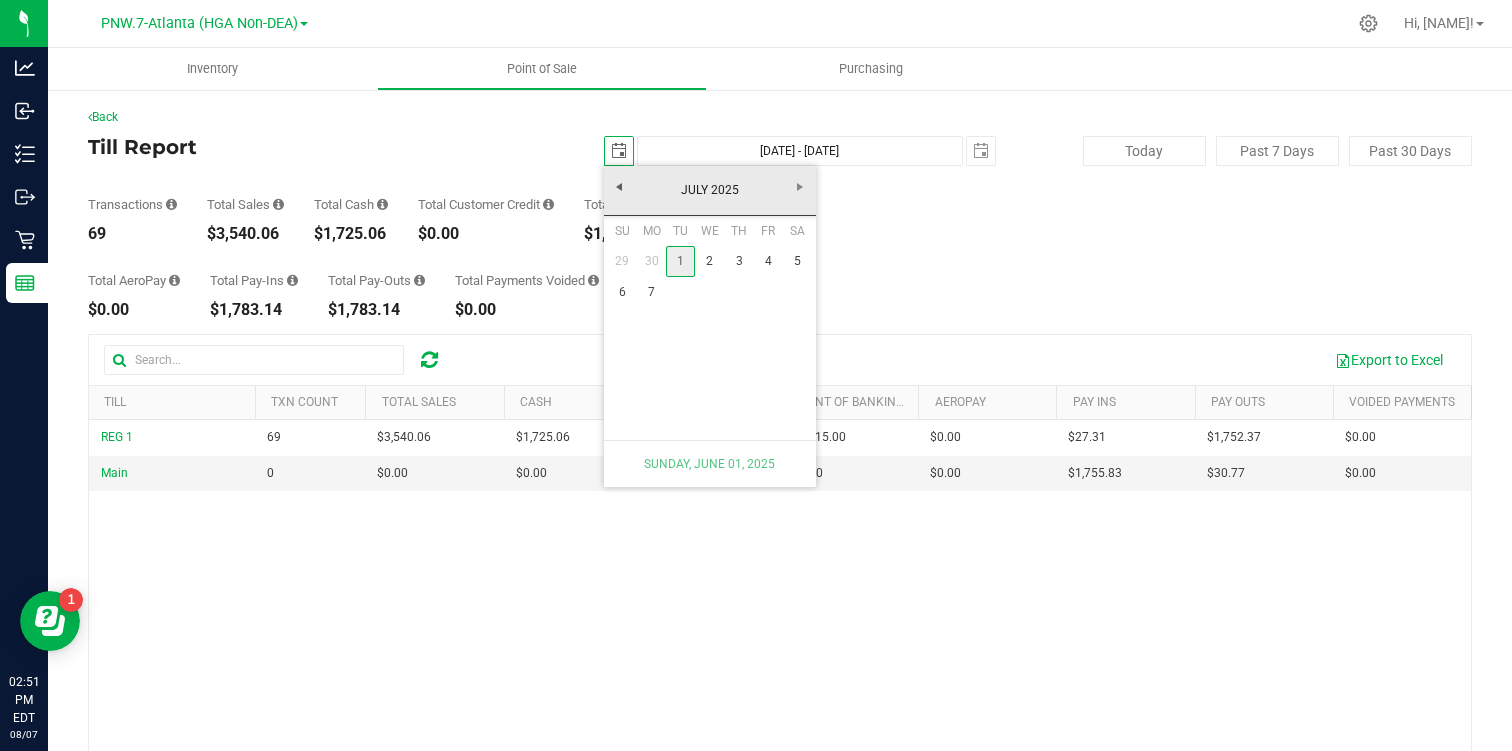 click on "1" at bounding box center [680, 261] 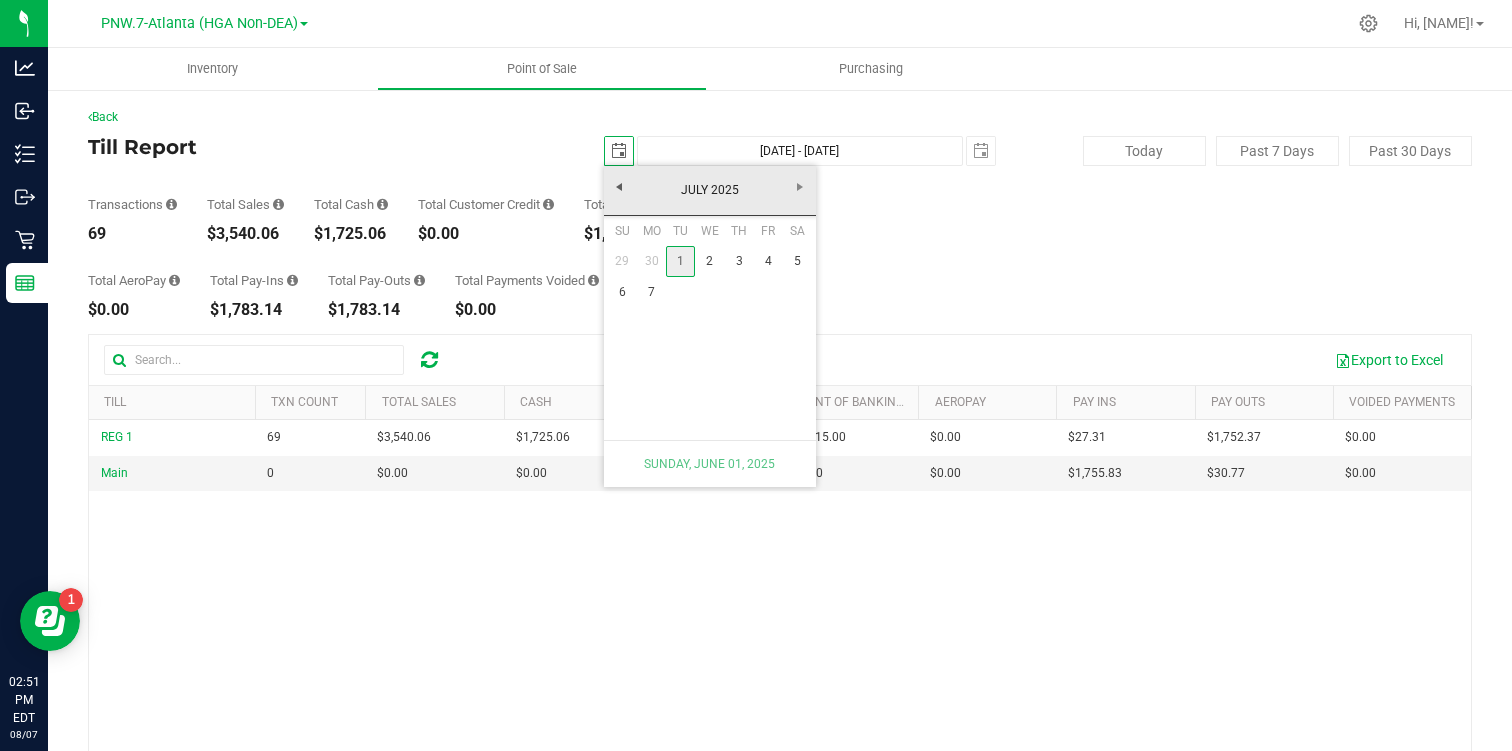 type on "[DATE] - [DATE]" 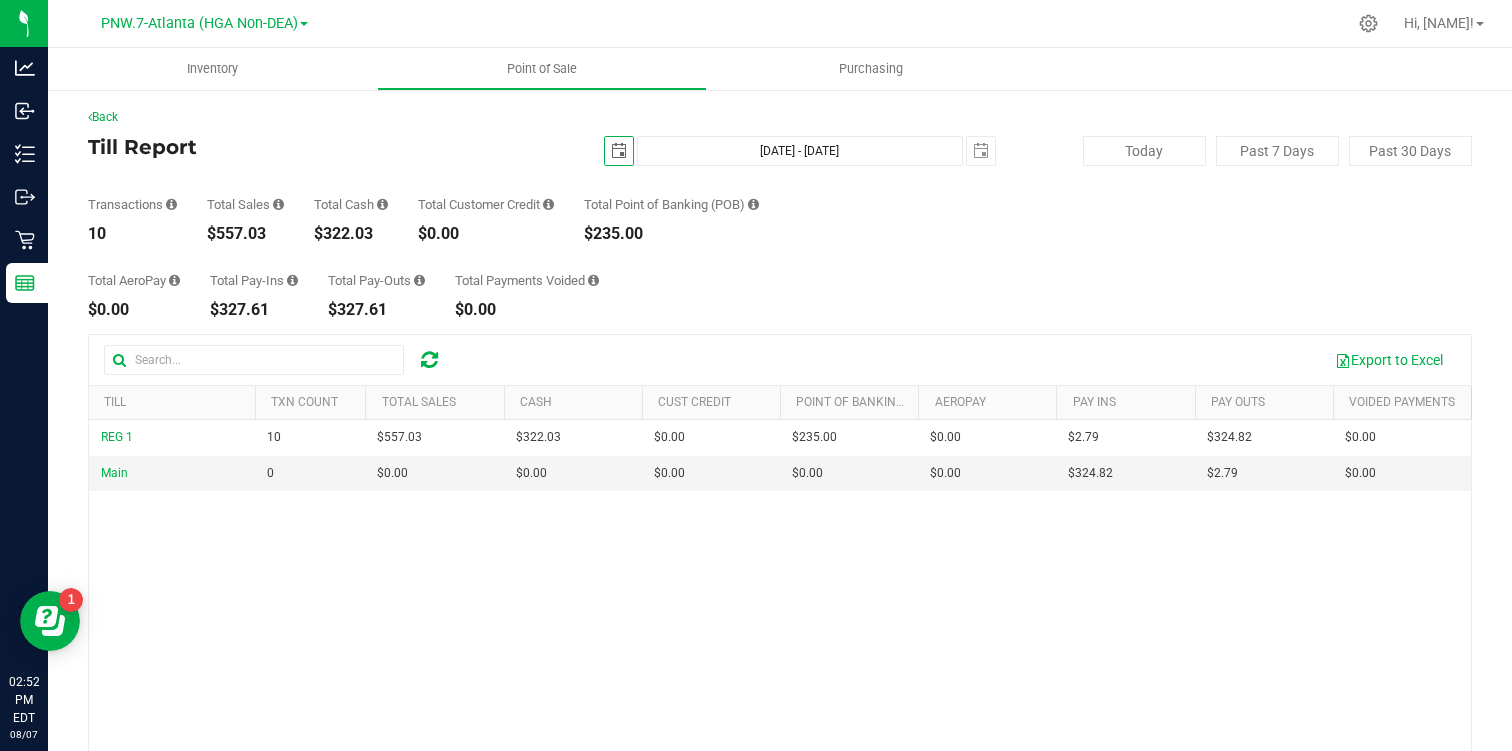 click at bounding box center (619, 151) 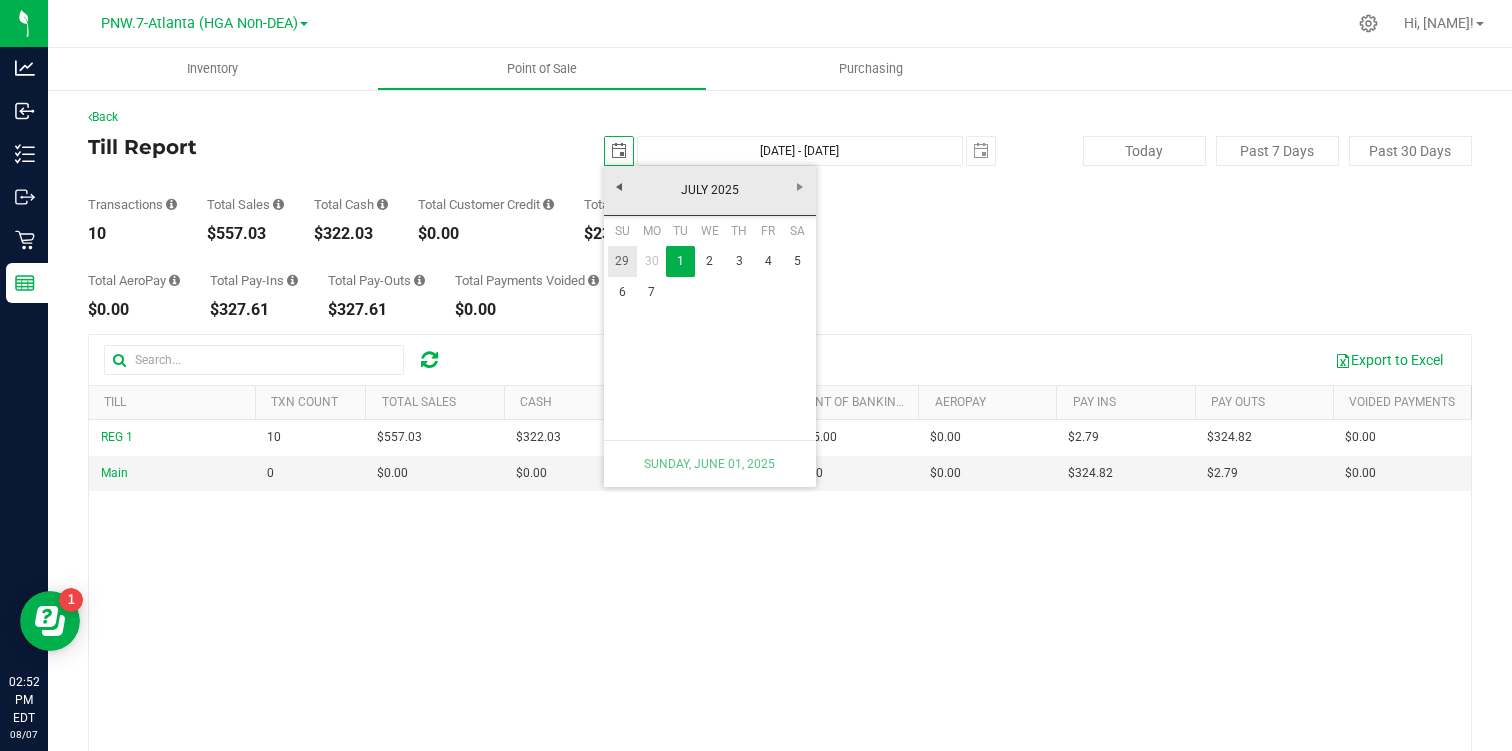 click on "29" at bounding box center [622, 261] 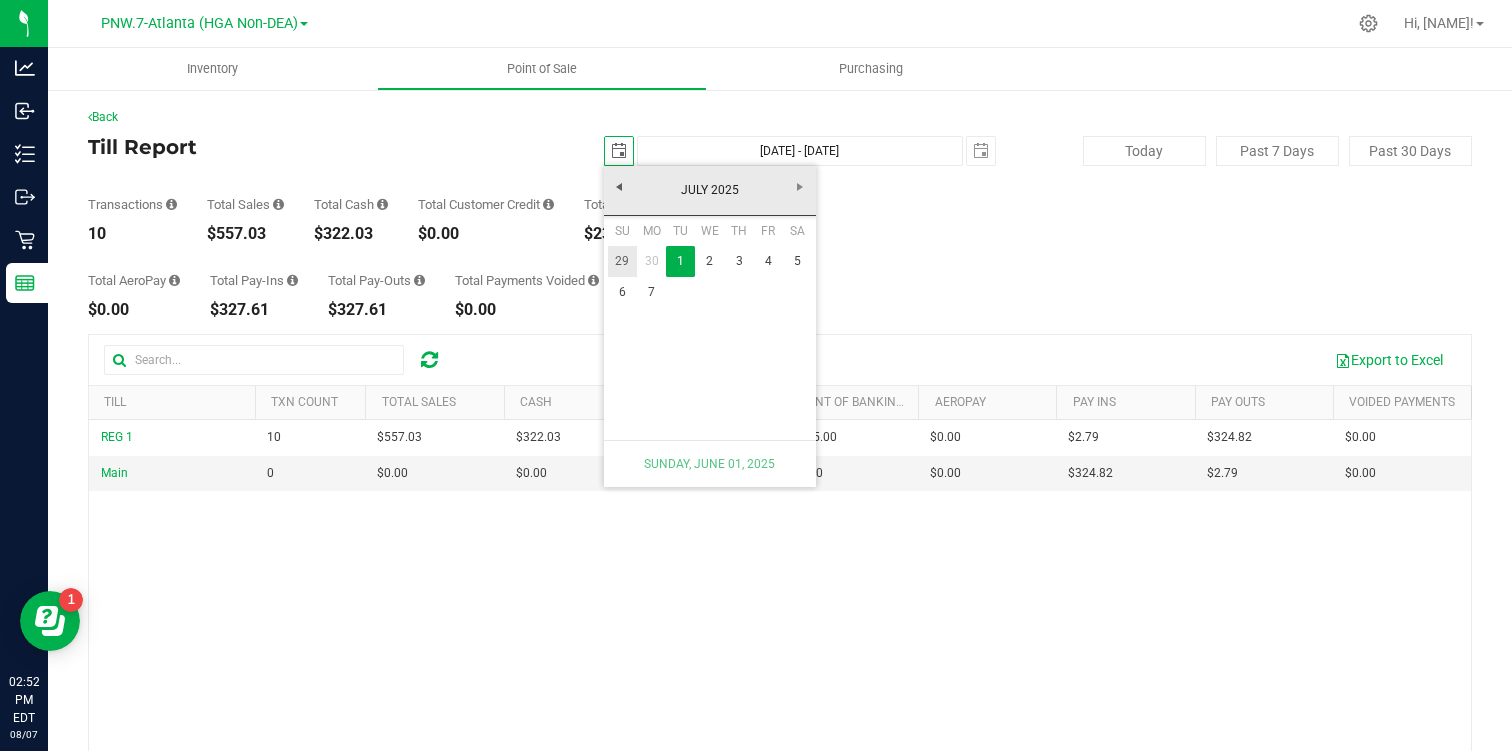 type on "[DATE] - [DATE]" 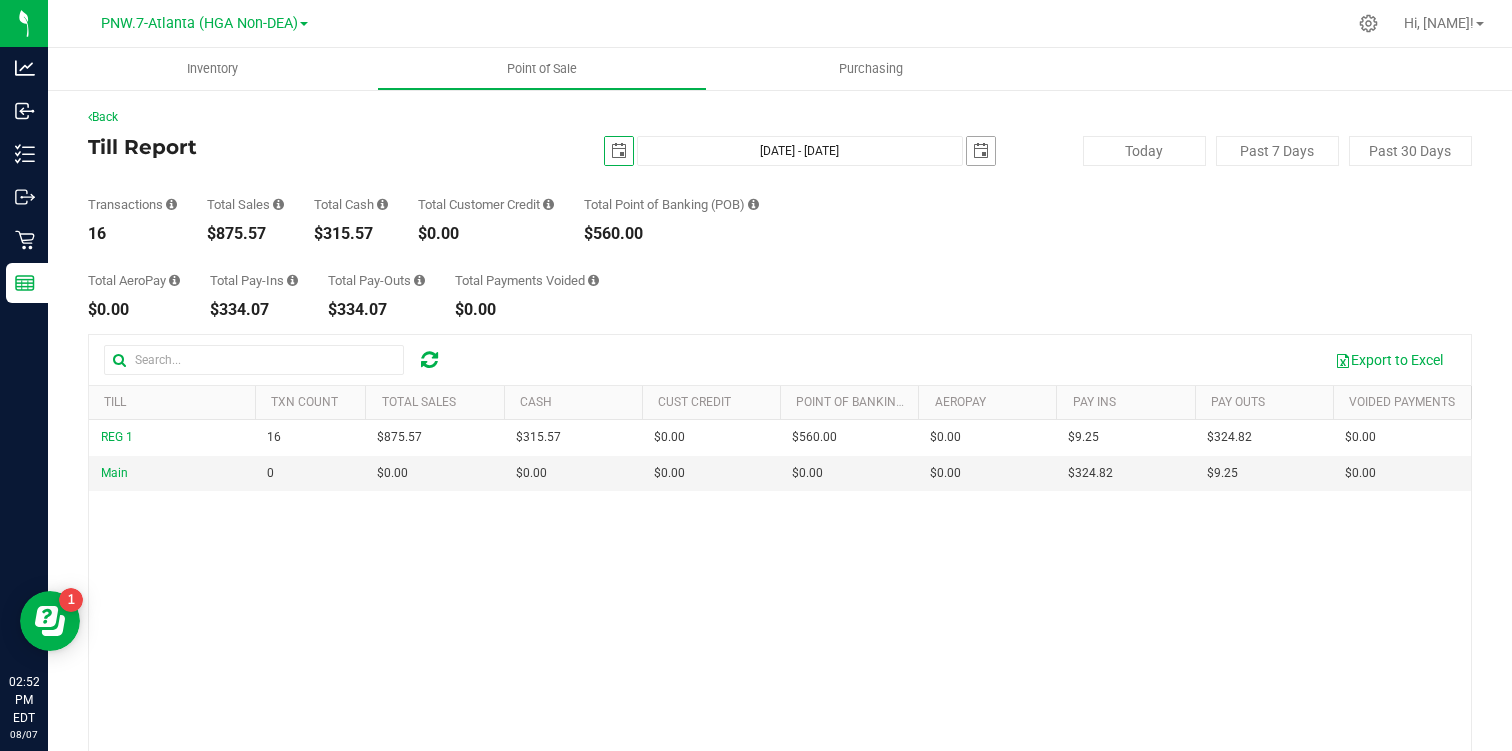 click at bounding box center [981, 151] 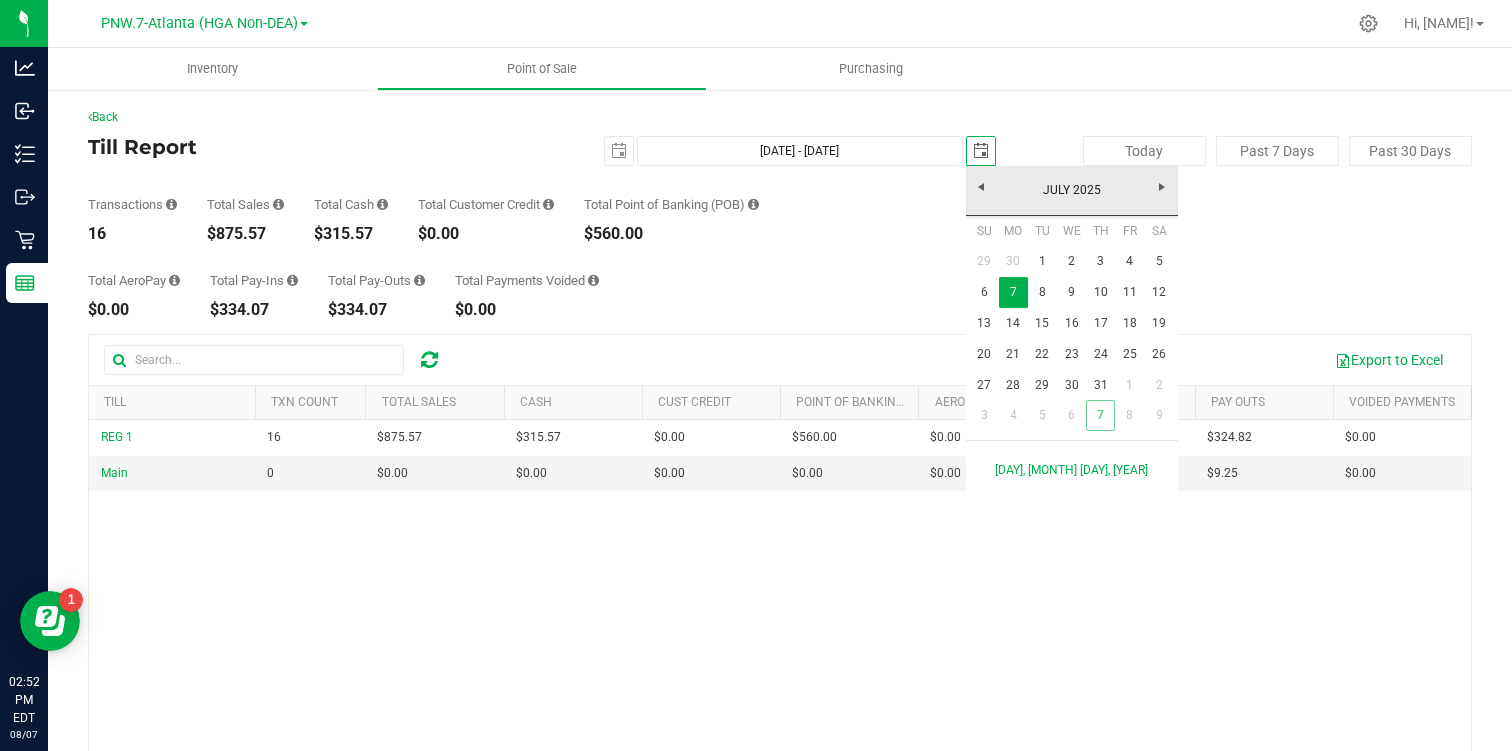 scroll, scrollTop: 0, scrollLeft: 0, axis: both 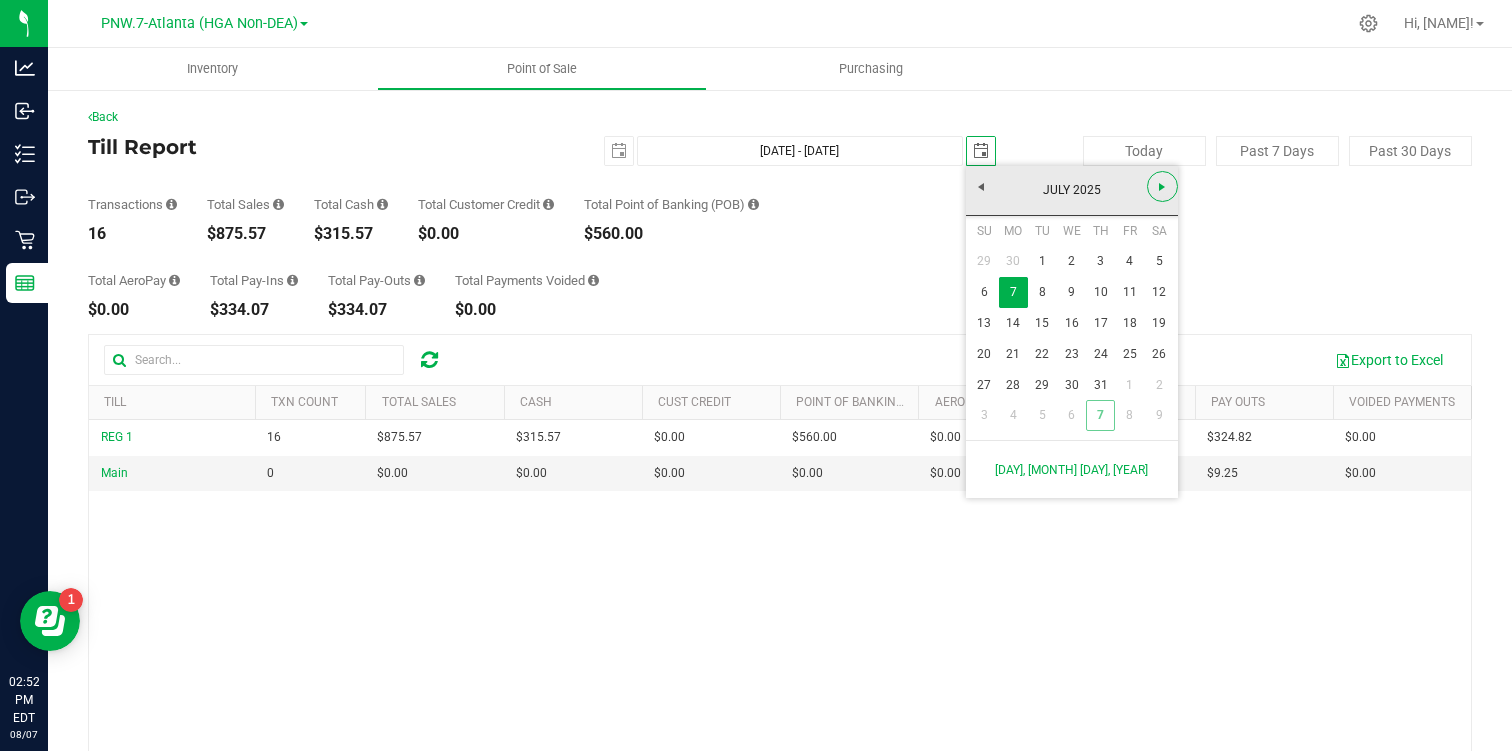 click at bounding box center [1162, 186] 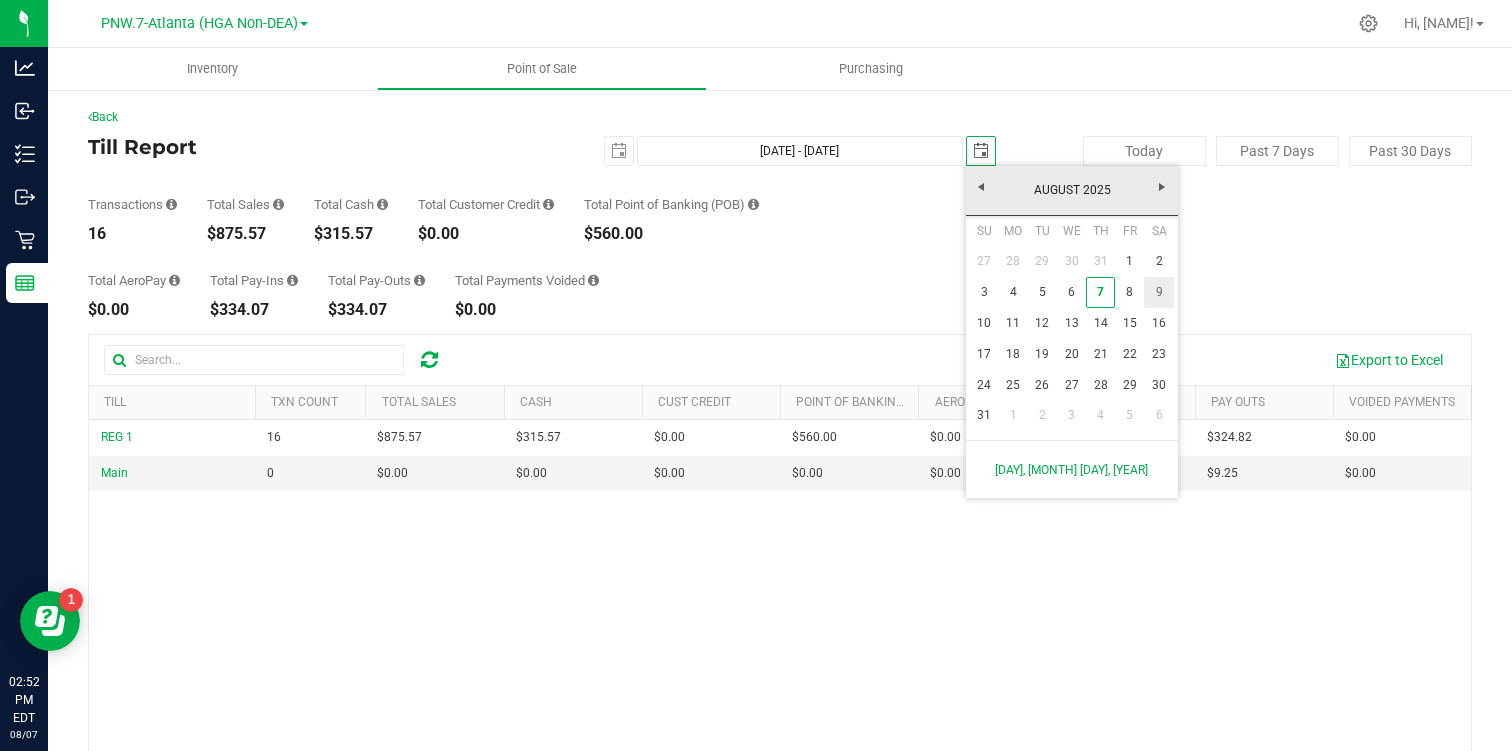 click on "9" at bounding box center [1158, 292] 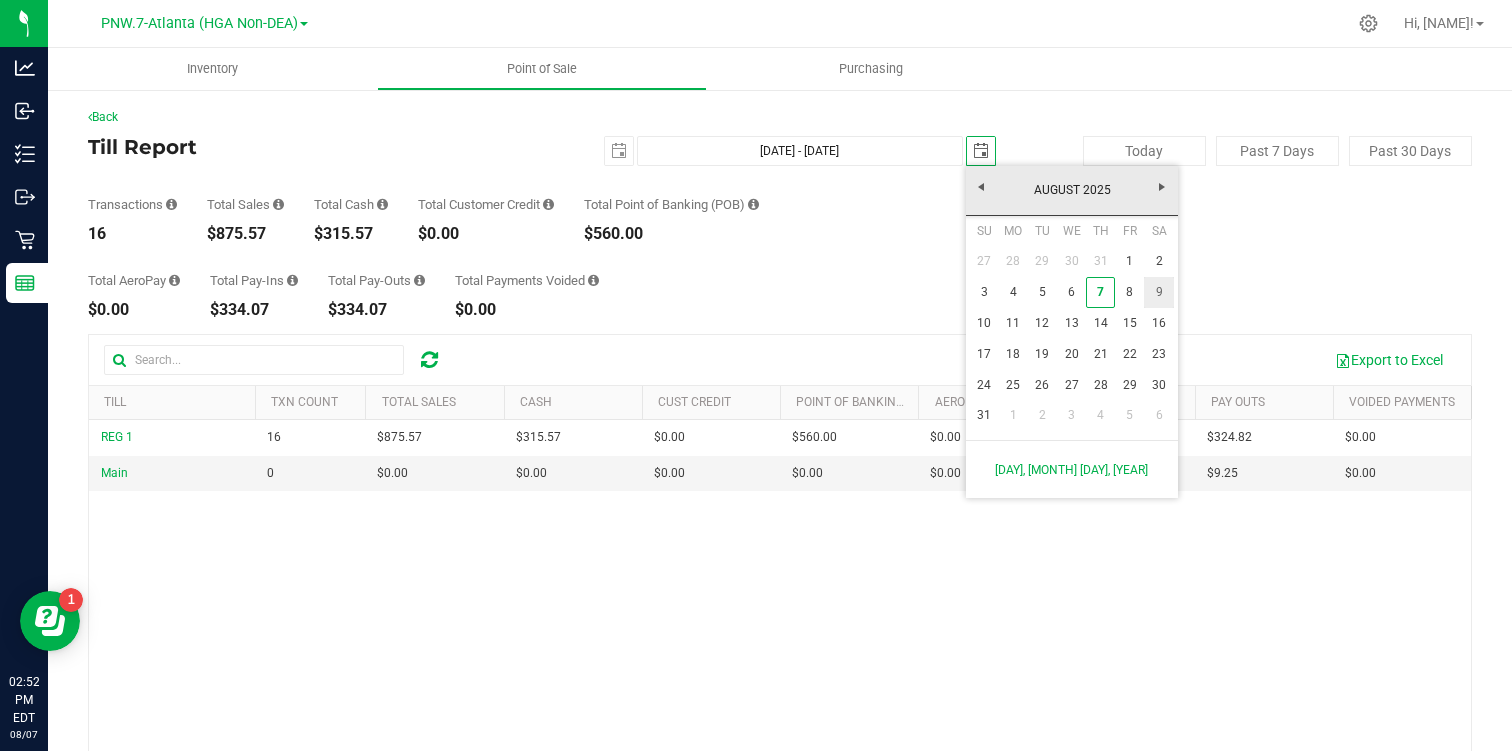 type on "[DATE] - [DATE]" 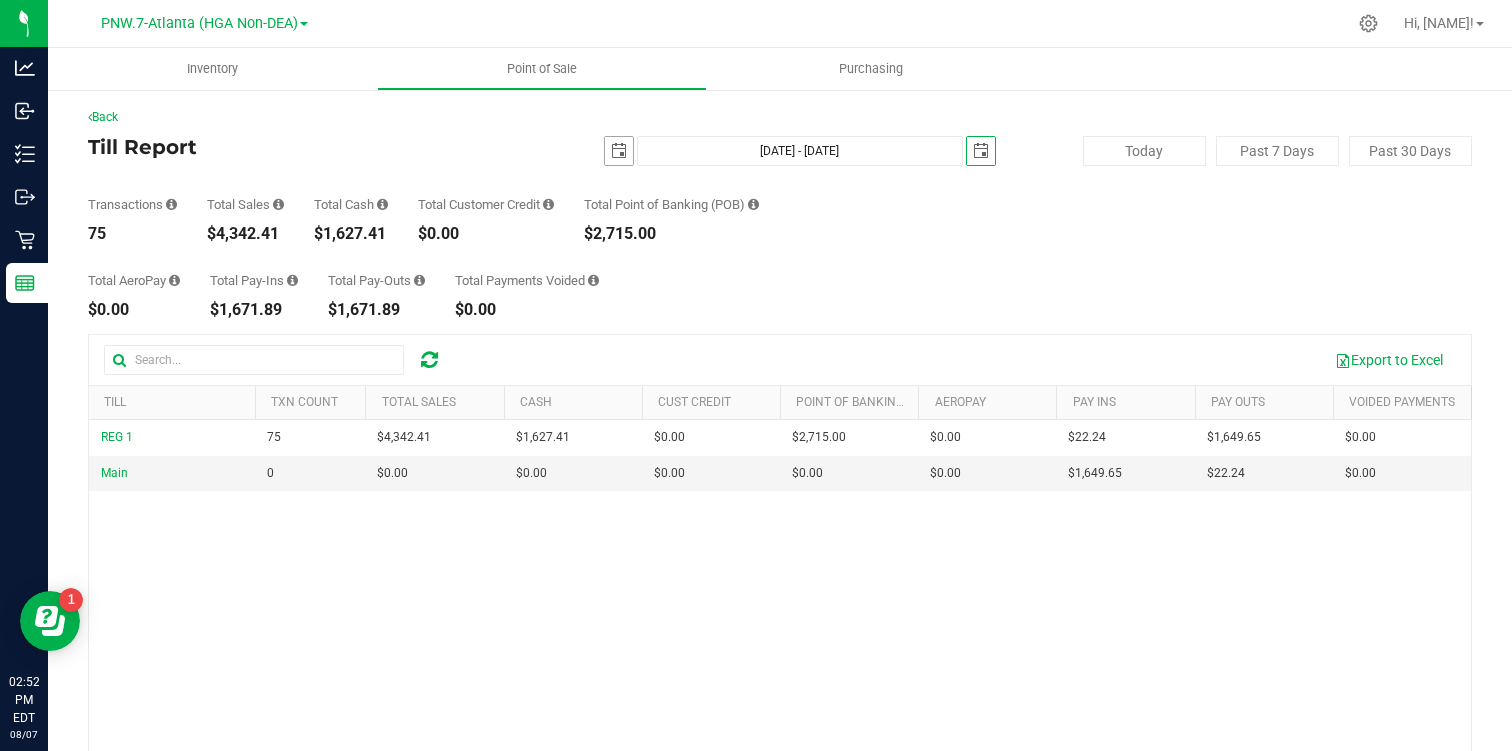 click at bounding box center [619, 151] 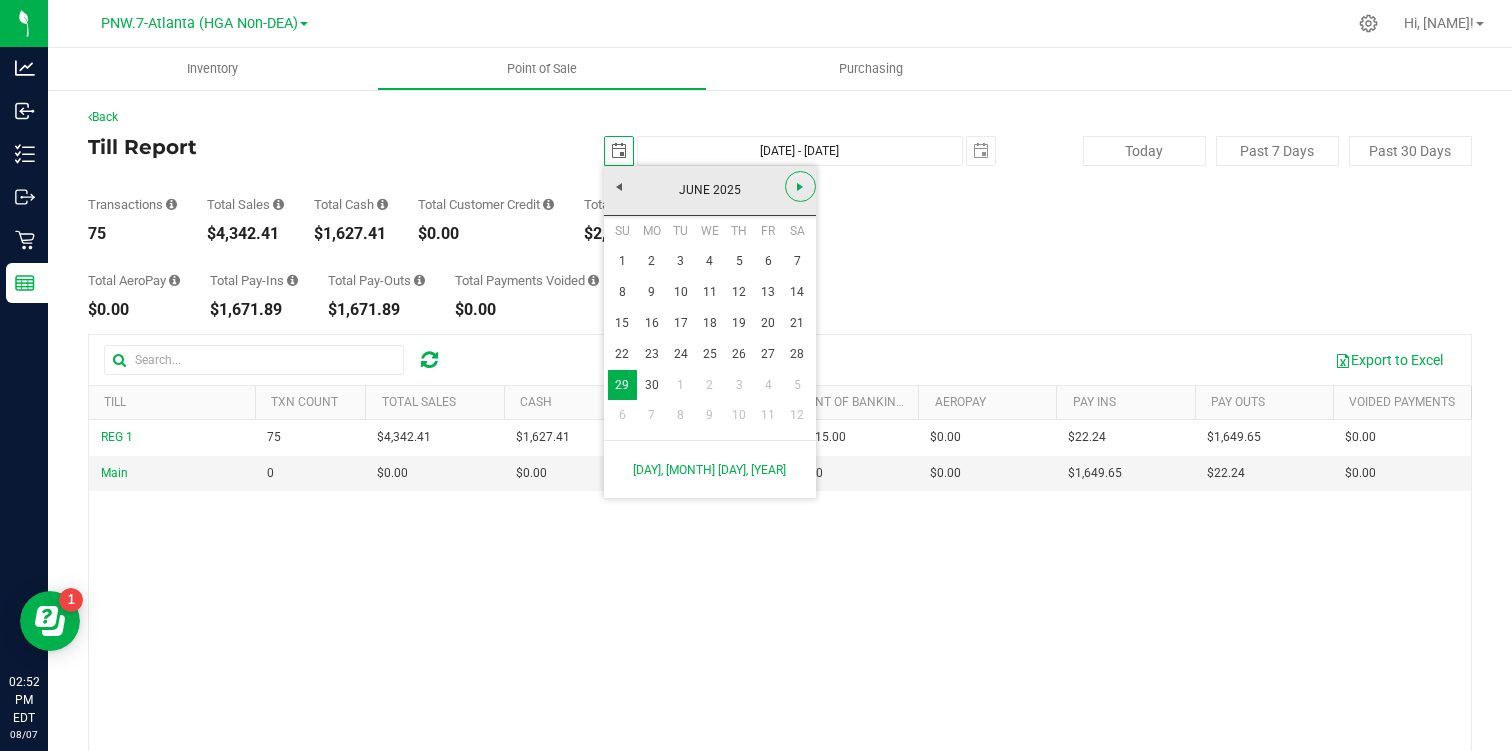 click at bounding box center (800, 187) 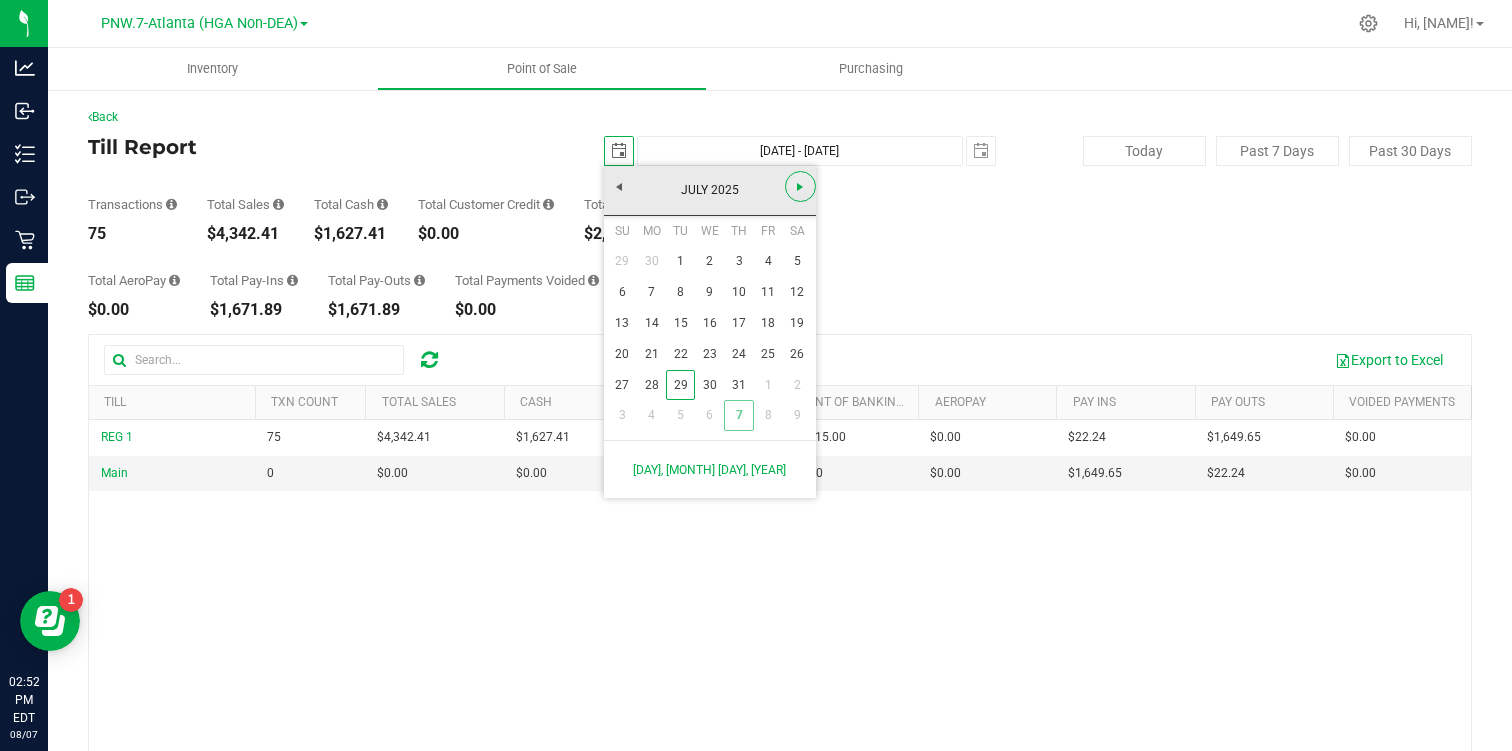 click at bounding box center (800, 187) 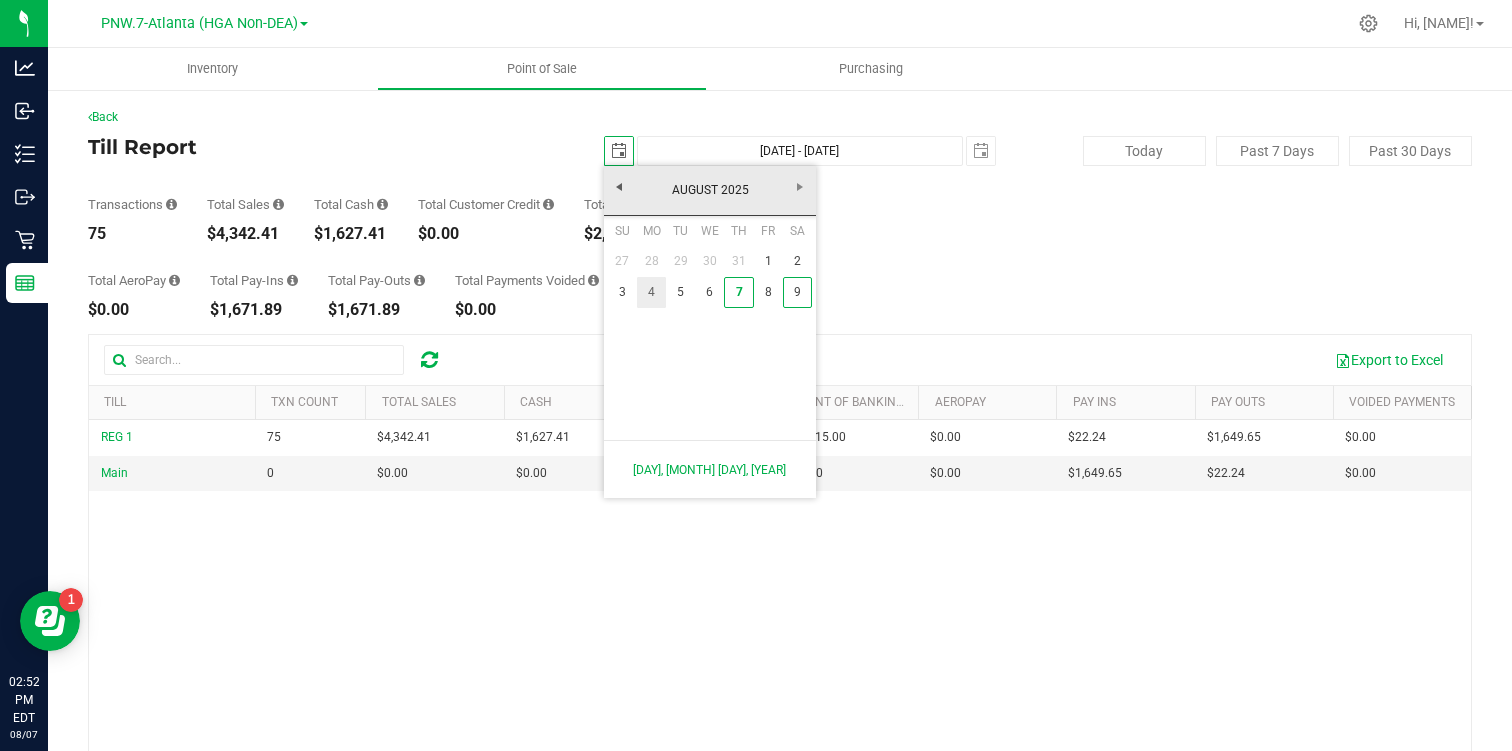 click on "4" at bounding box center (651, 292) 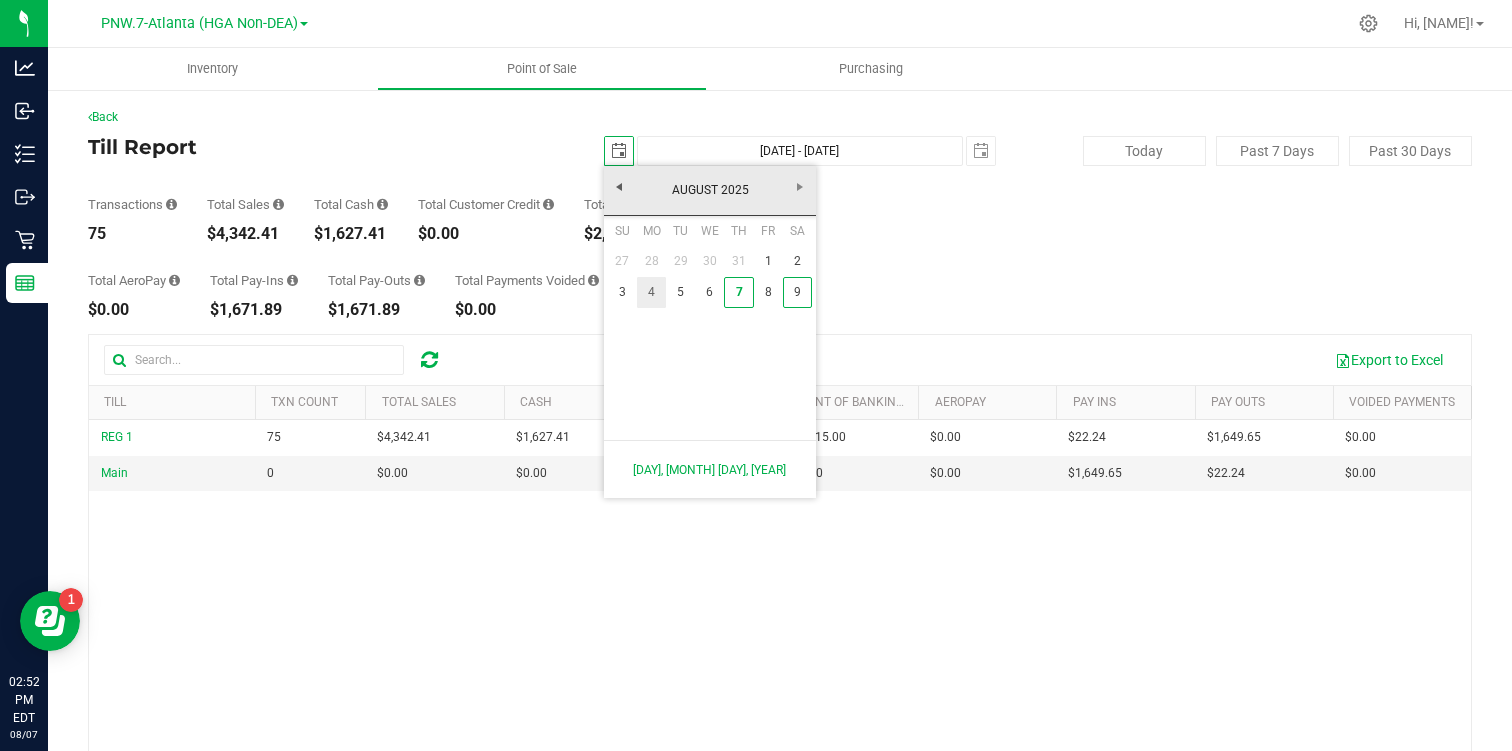 type on "[DATE] - [DATE]" 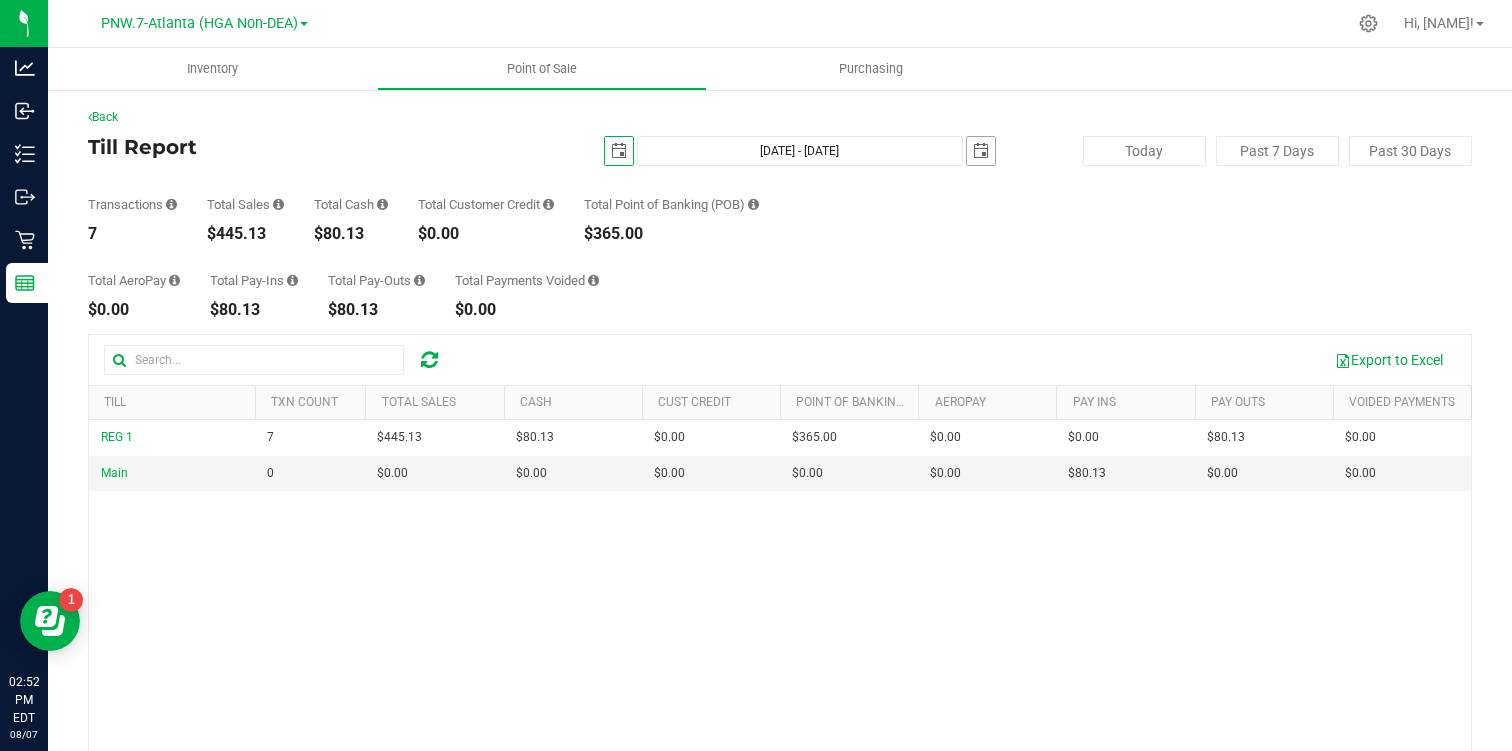 click at bounding box center [981, 151] 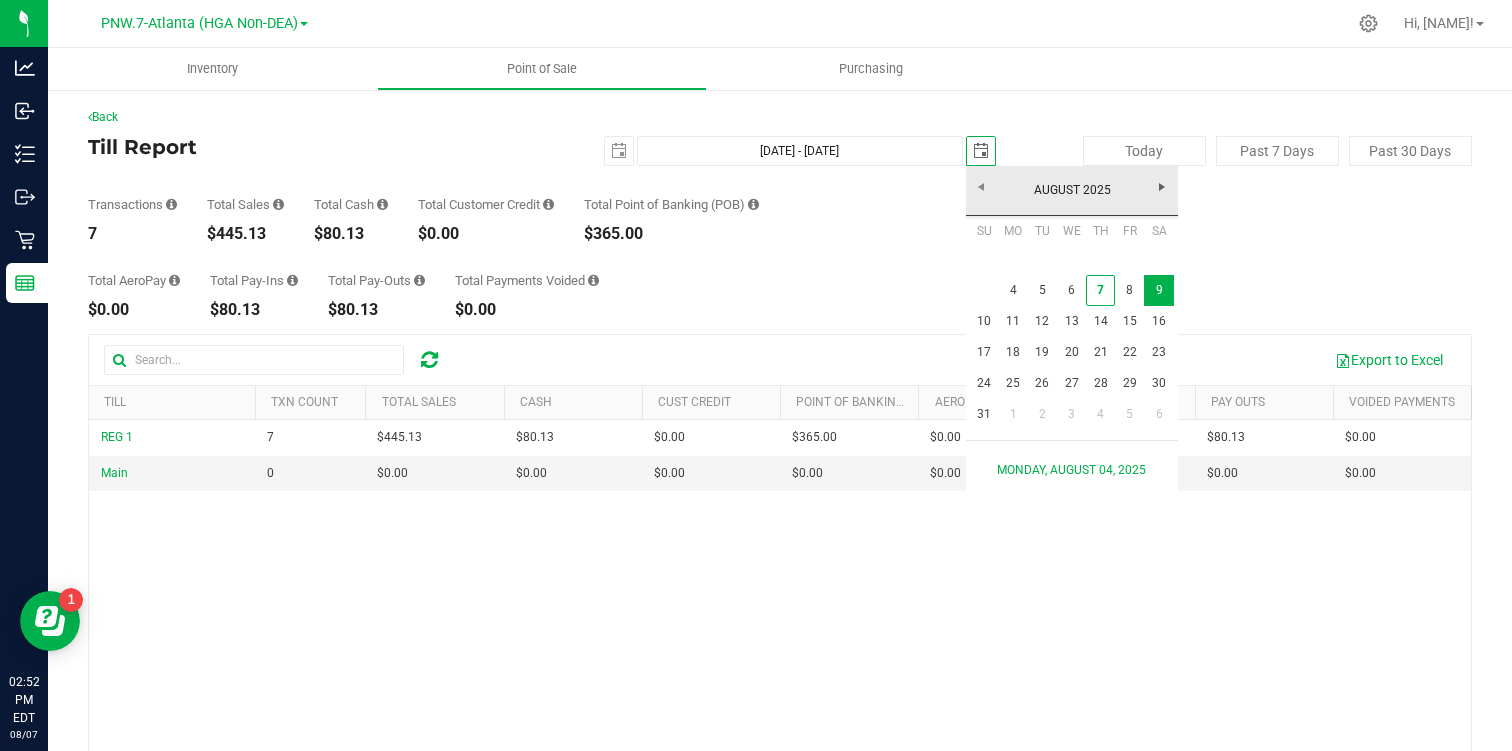 scroll, scrollTop: 0, scrollLeft: 0, axis: both 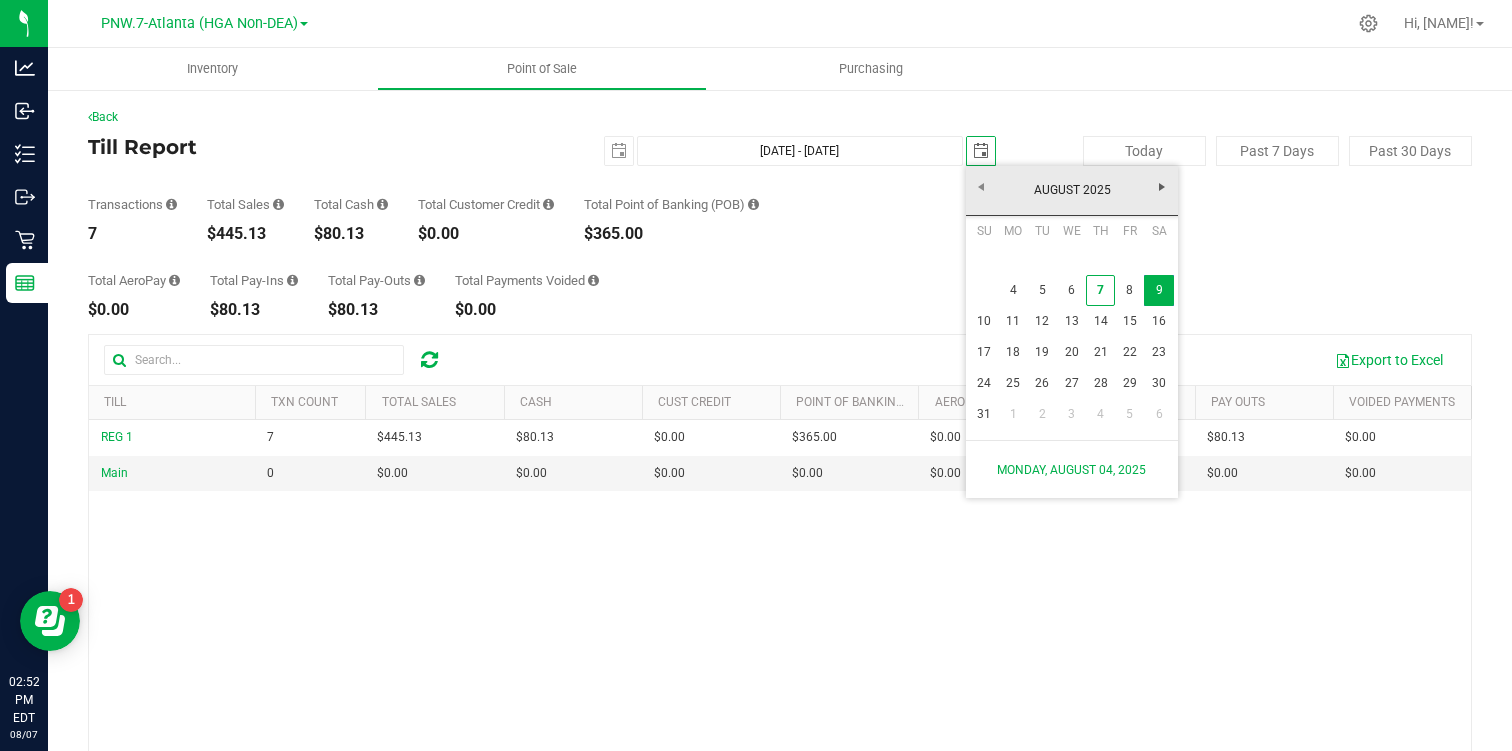 click at bounding box center (984, 290) 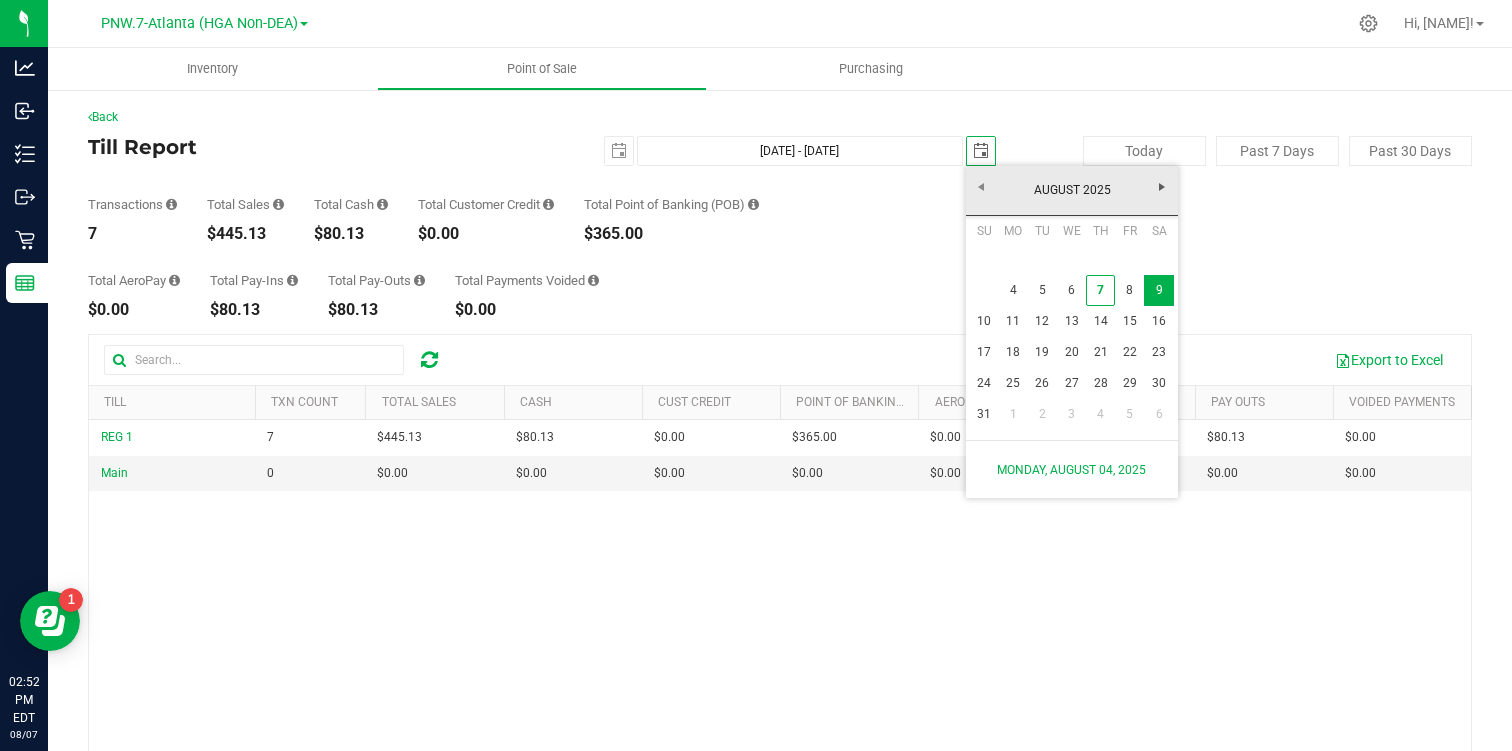 scroll, scrollTop: 0, scrollLeft: 0, axis: both 